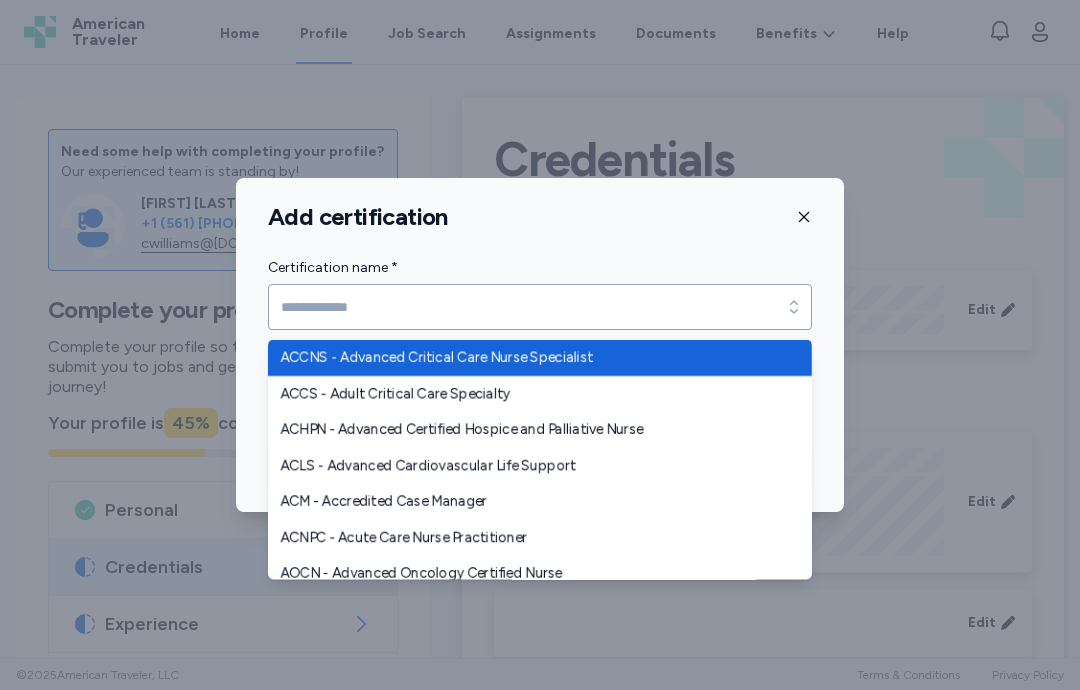 scroll, scrollTop: 188, scrollLeft: 0, axis: vertical 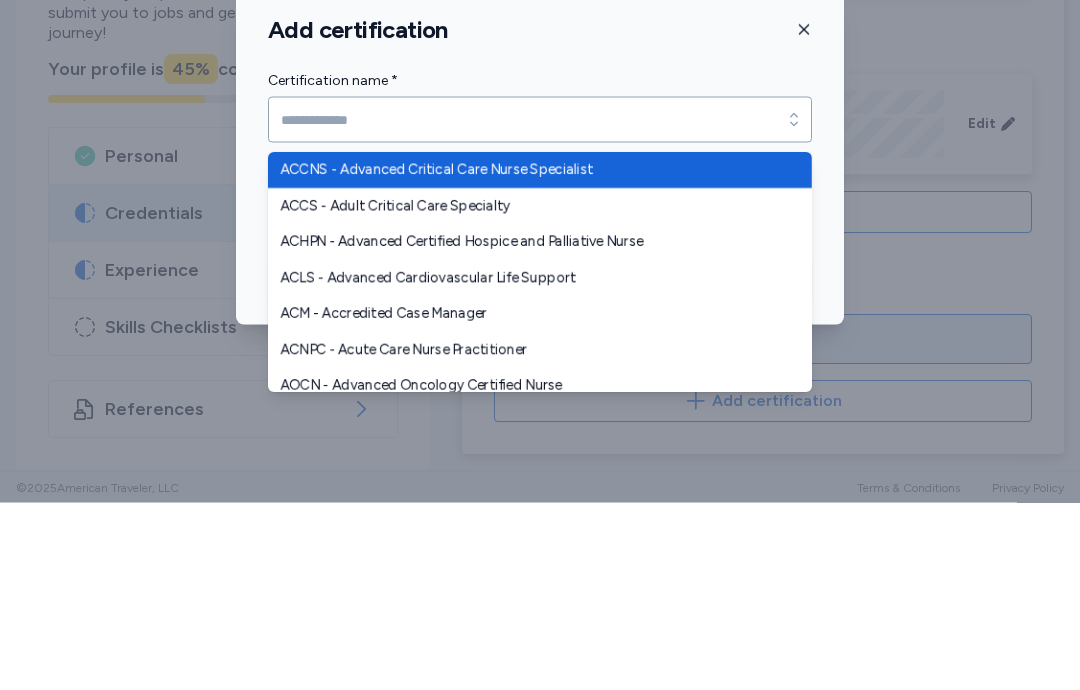 type on "*" 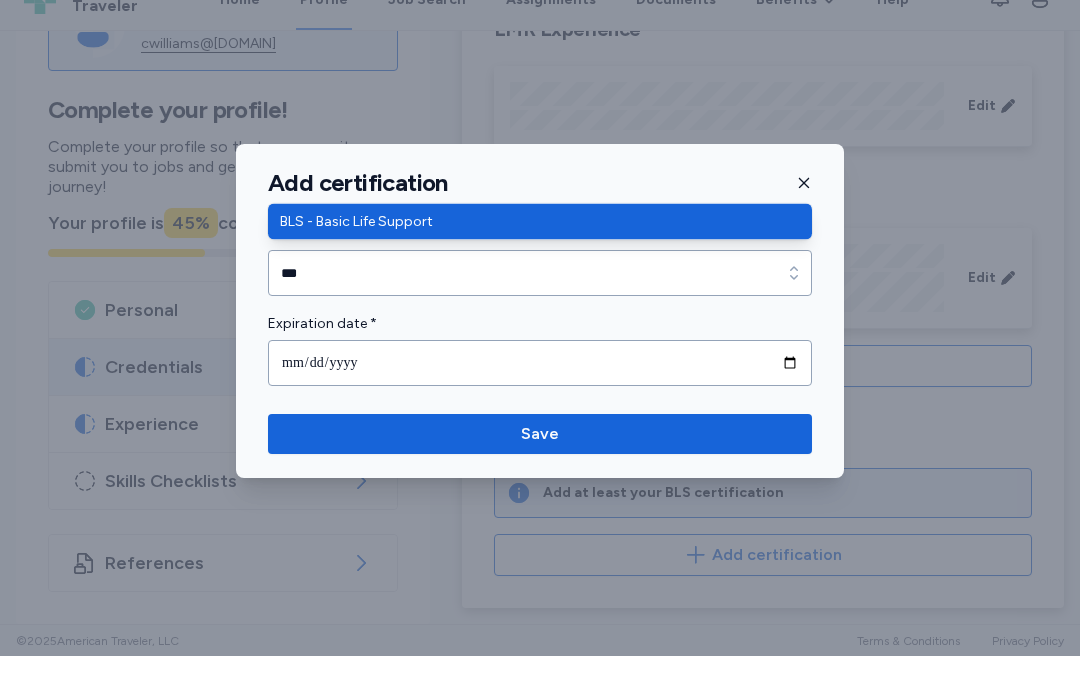 type on "**********" 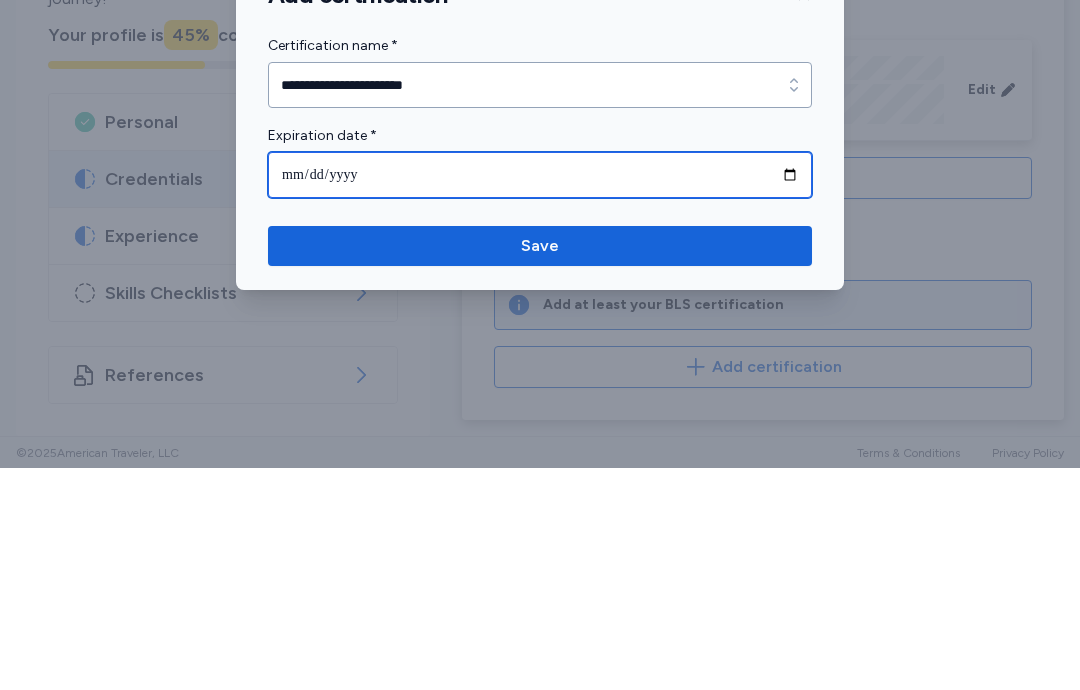 click at bounding box center [540, 397] 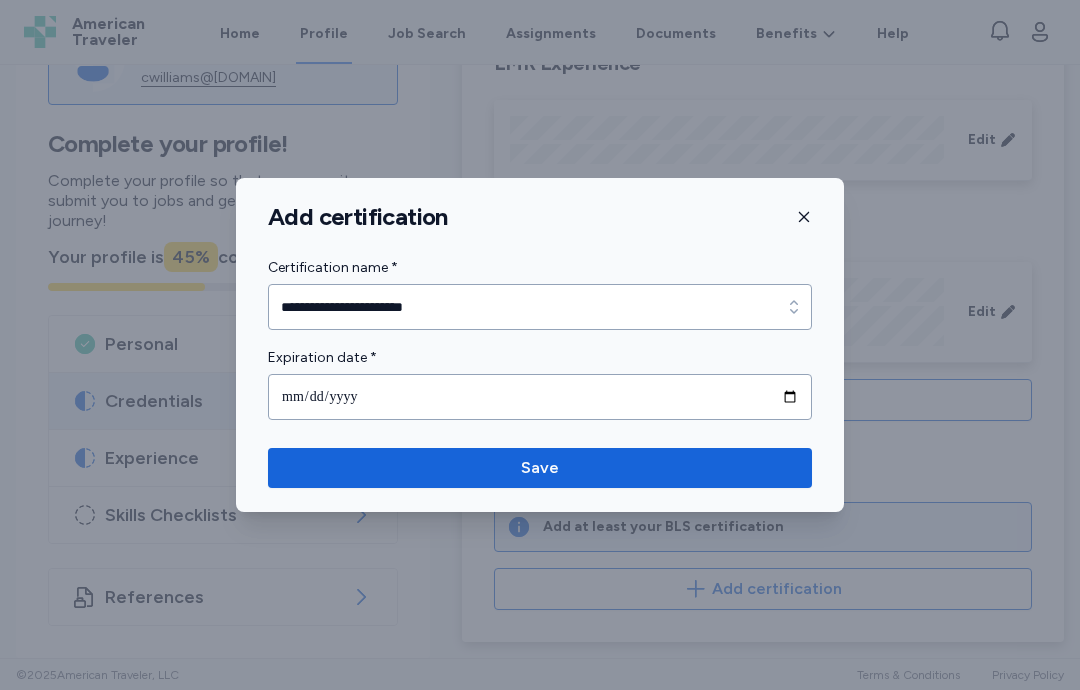 click on "Save" at bounding box center [540, 468] 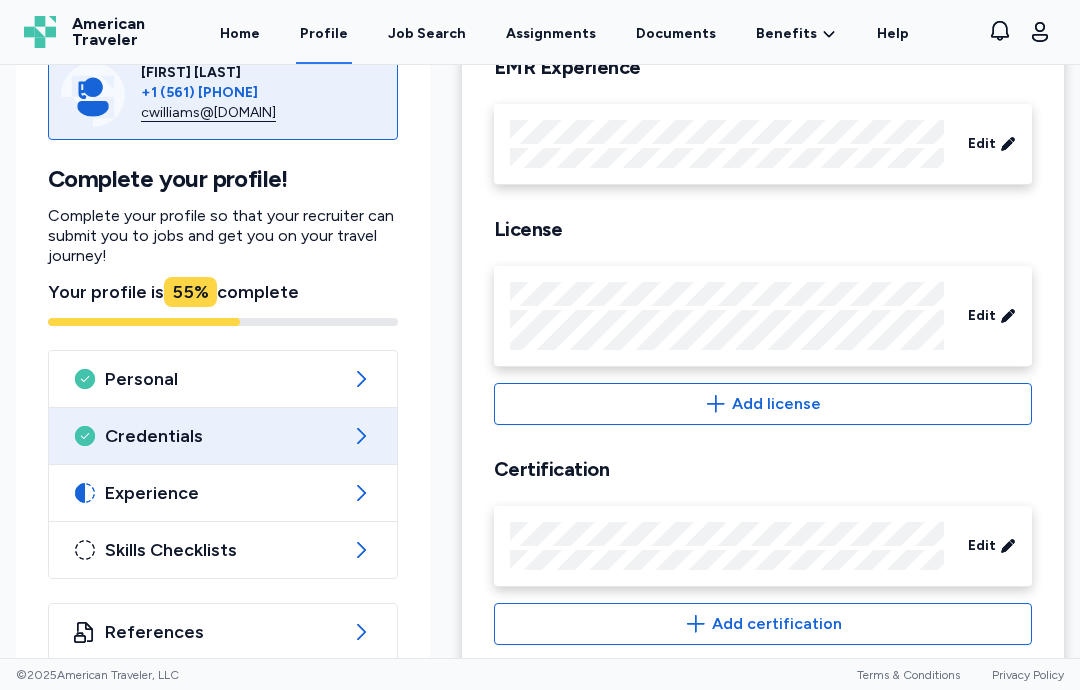 click on "Edit" at bounding box center (982, 546) 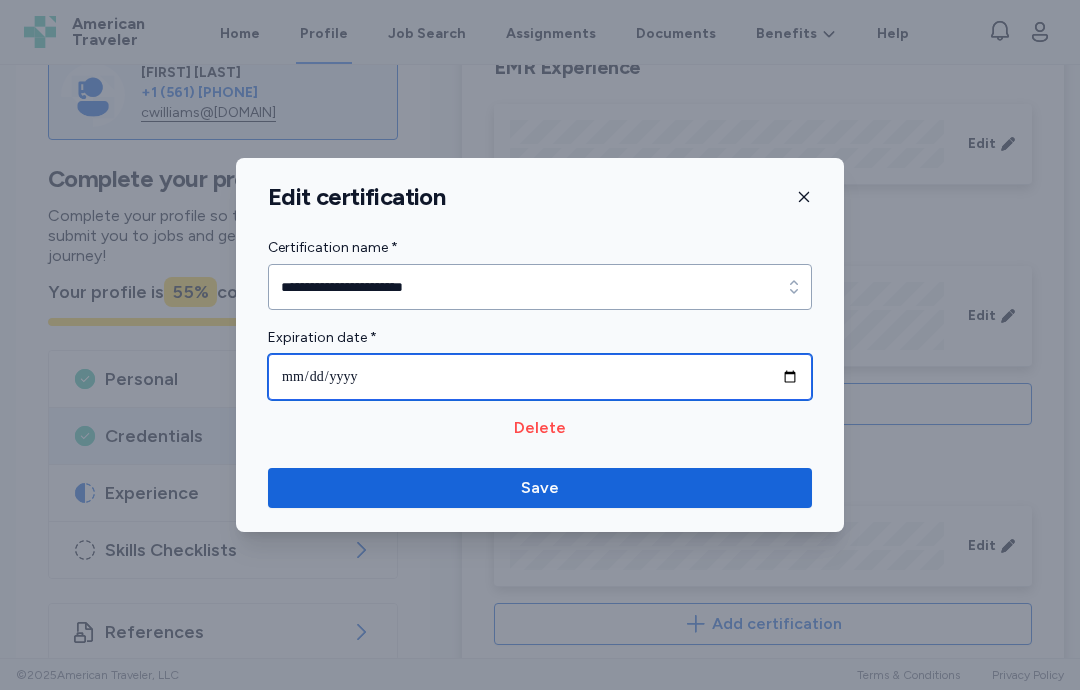 click on "**********" at bounding box center (540, 377) 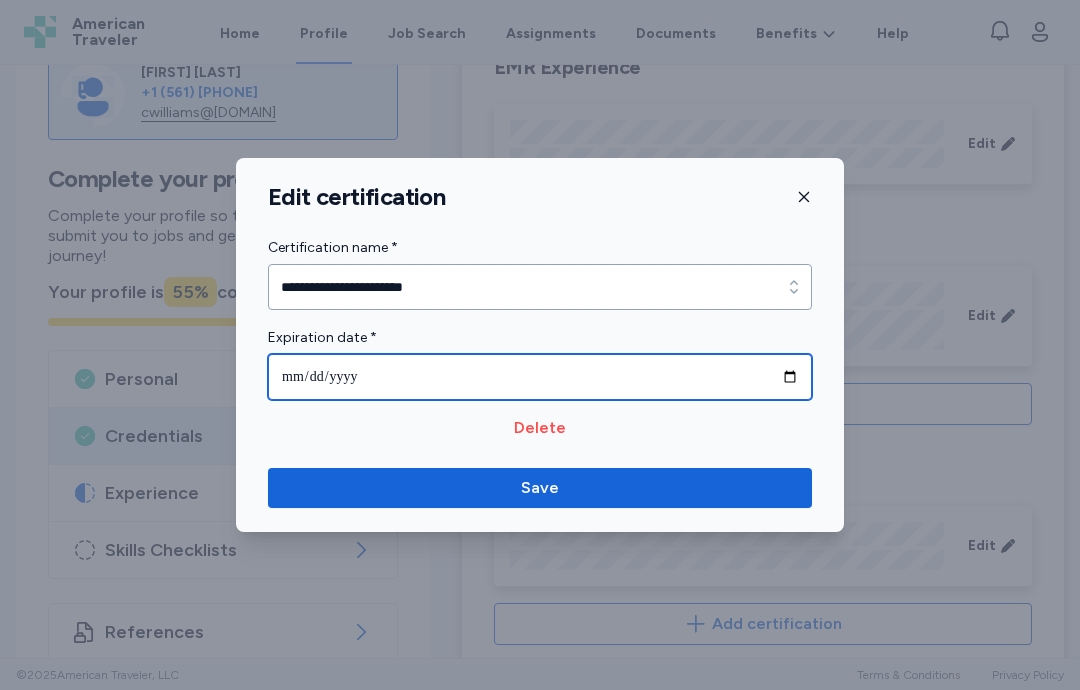 click on "**********" at bounding box center [540, 377] 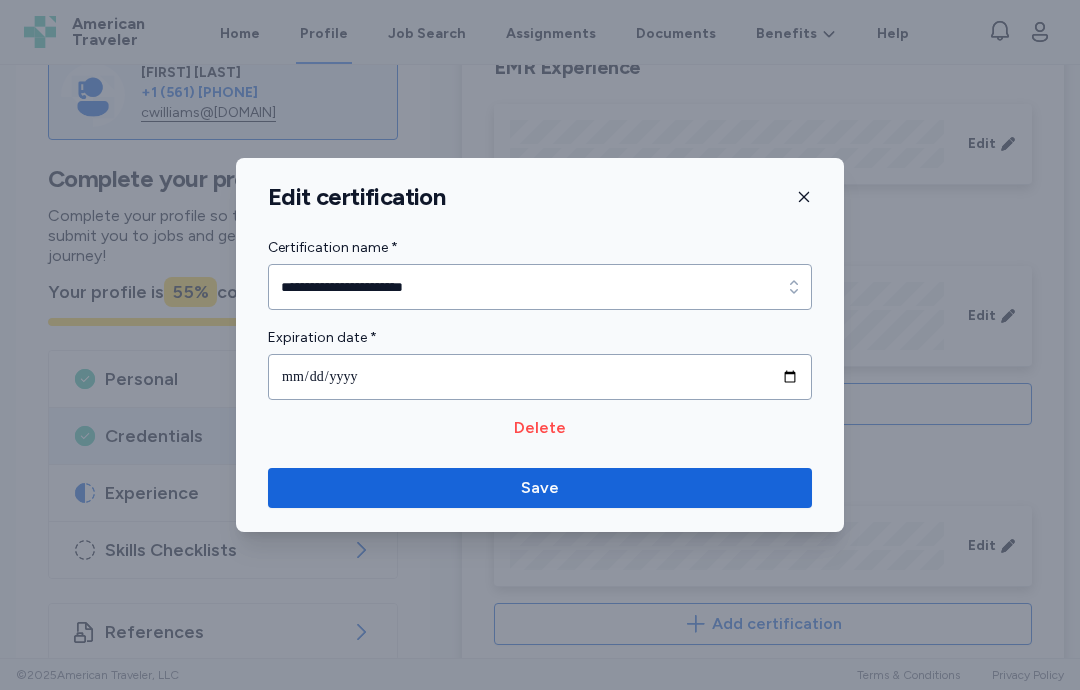 click on "Save" at bounding box center [540, 488] 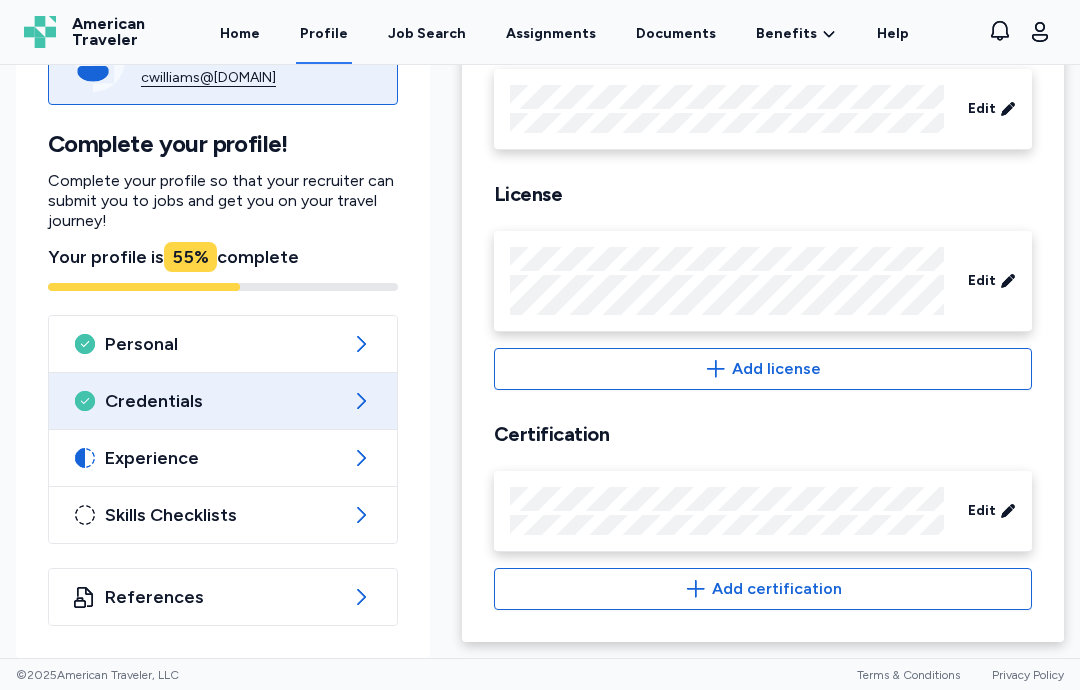 scroll, scrollTop: 804, scrollLeft: 0, axis: vertical 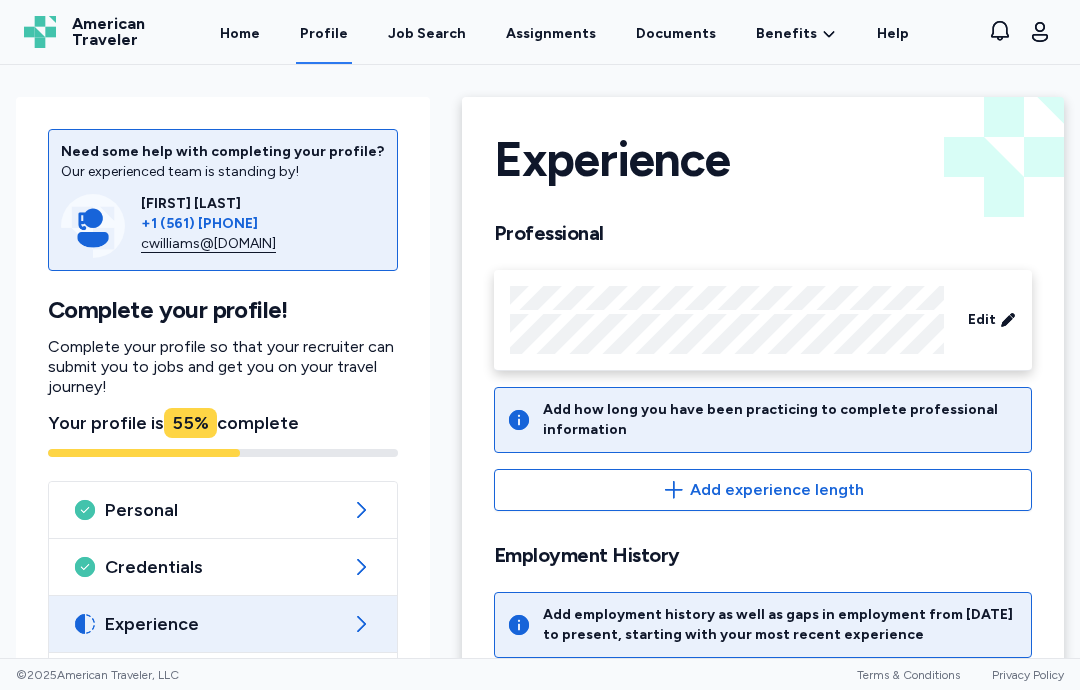 click on "Add experience length" at bounding box center [777, 490] 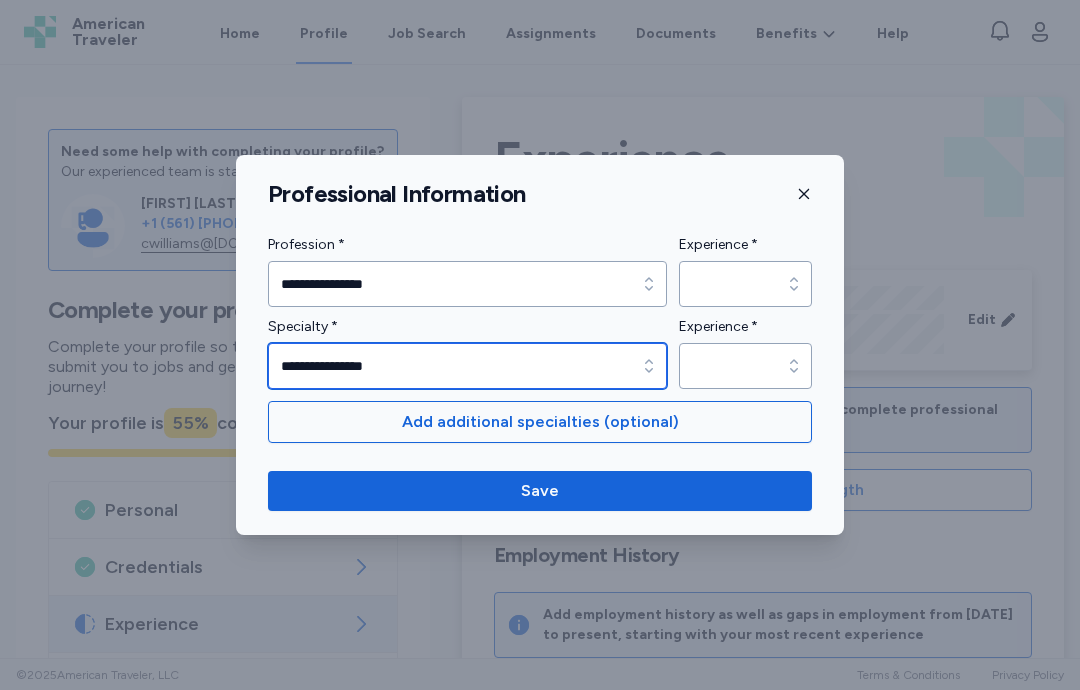 click 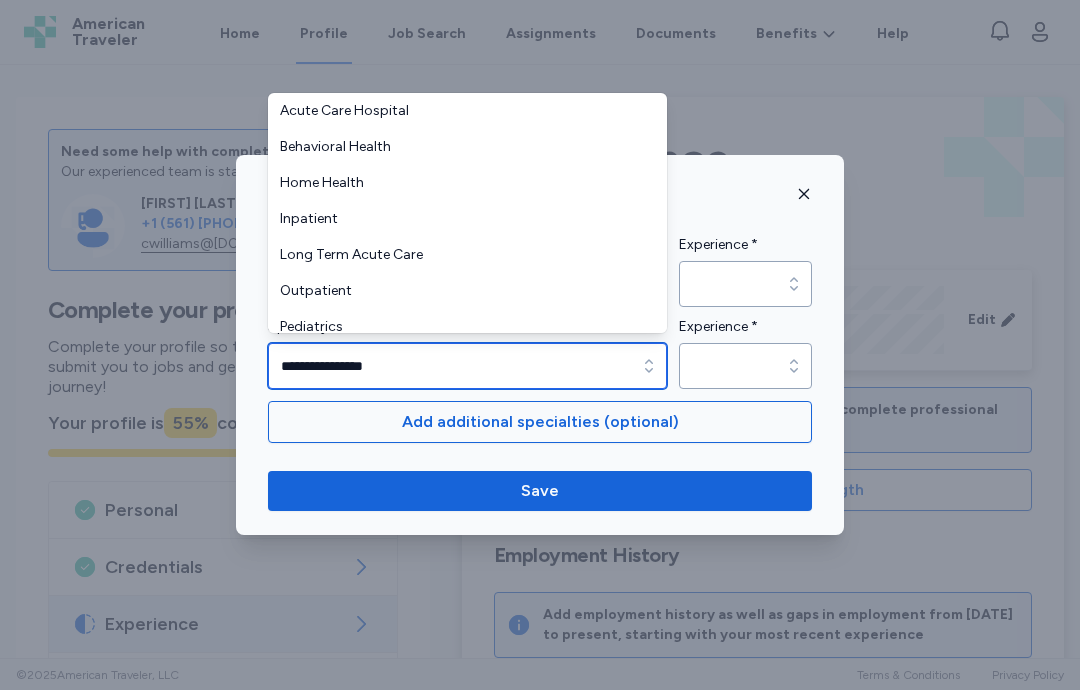 scroll, scrollTop: 48, scrollLeft: 0, axis: vertical 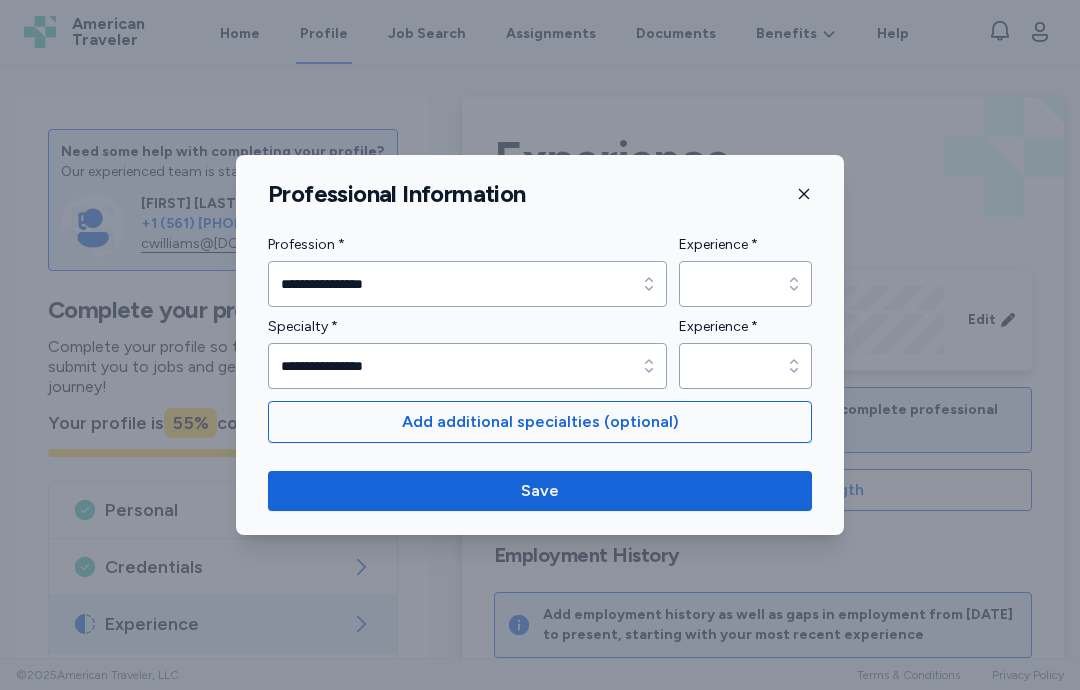 click at bounding box center (540, 345) 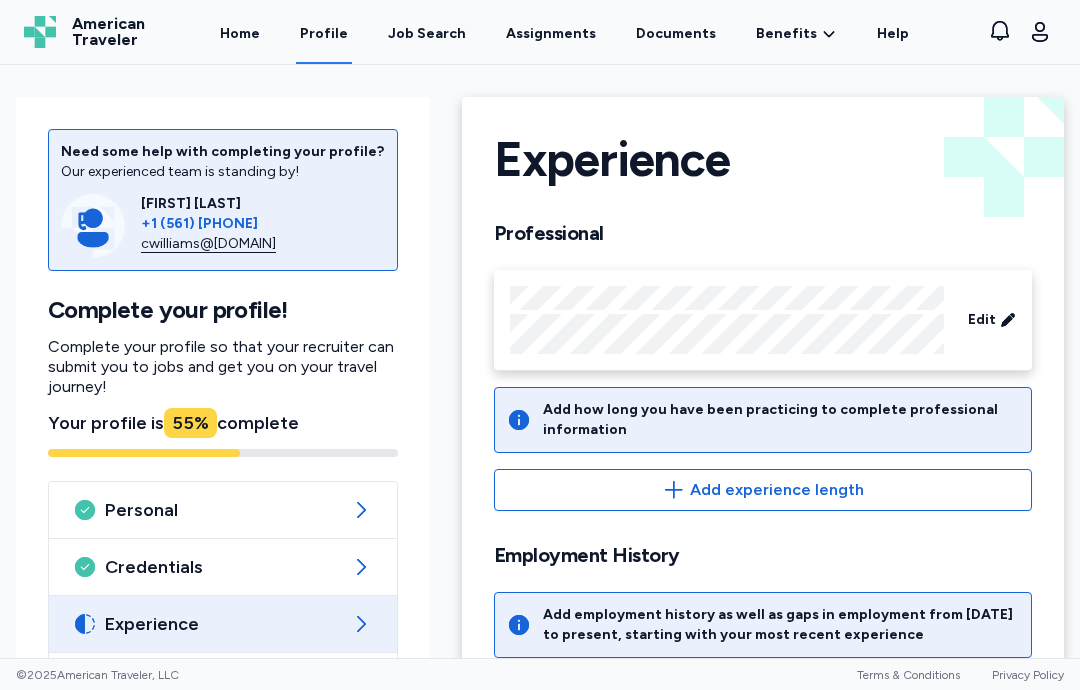 click on "Add experience length" at bounding box center (777, 490) 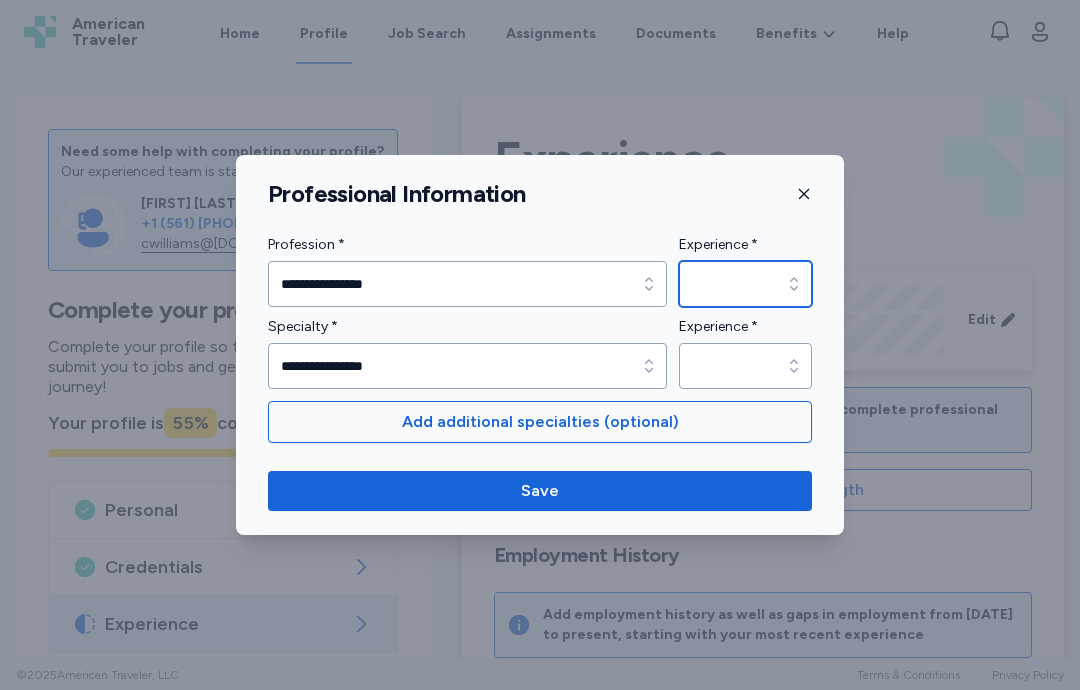 click at bounding box center (794, 284) 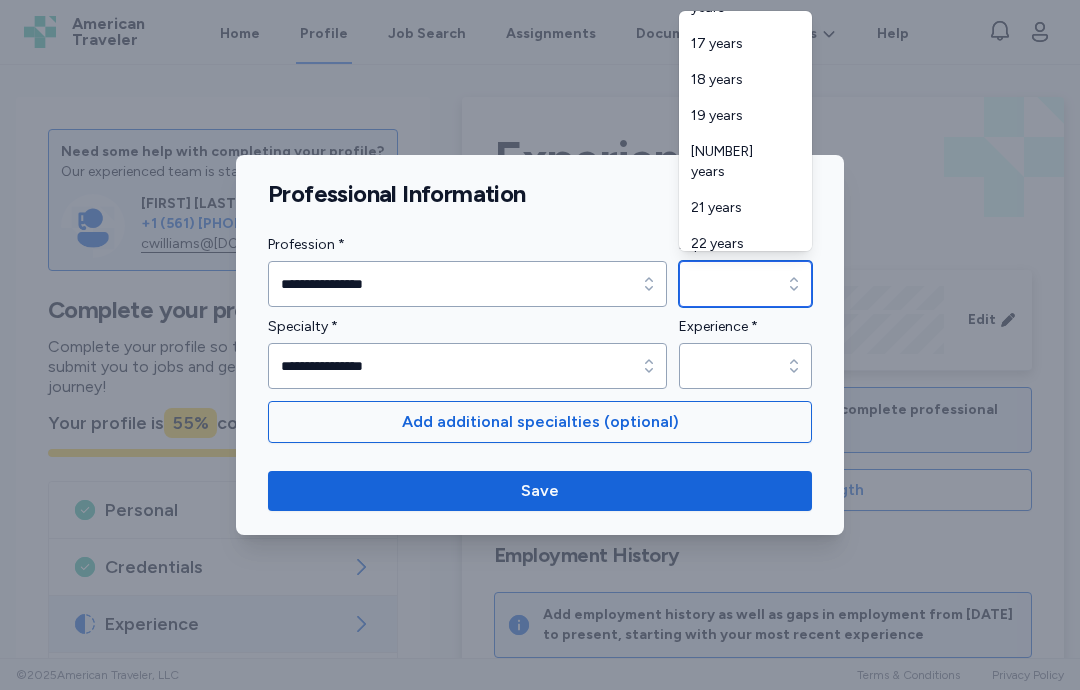 scroll, scrollTop: 804, scrollLeft: 0, axis: vertical 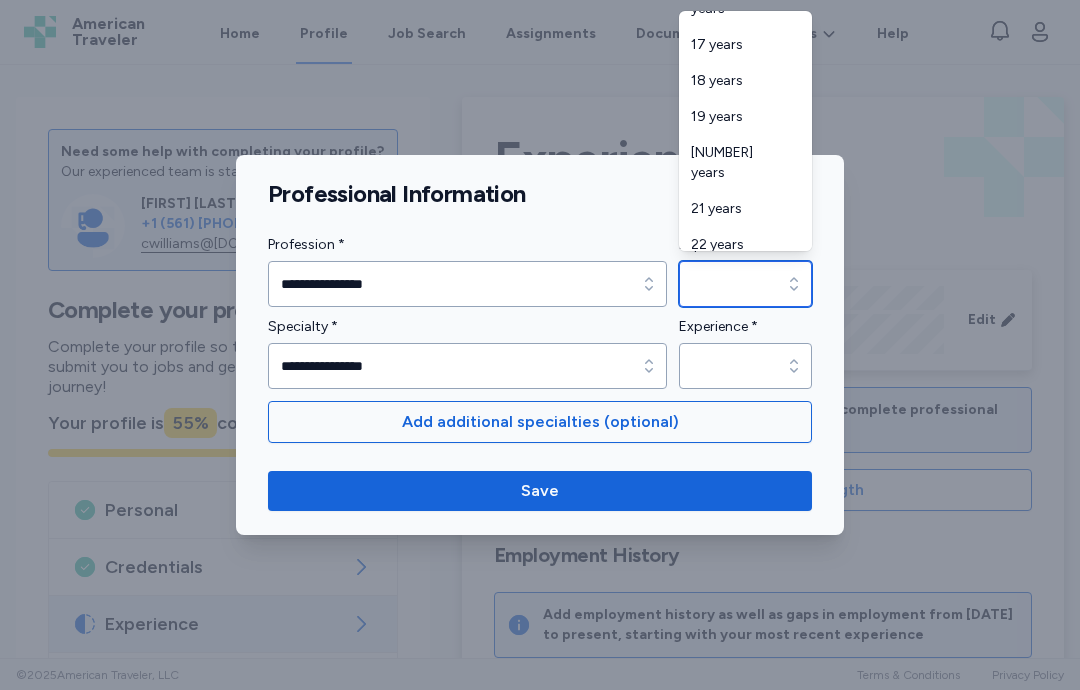 type on "*********" 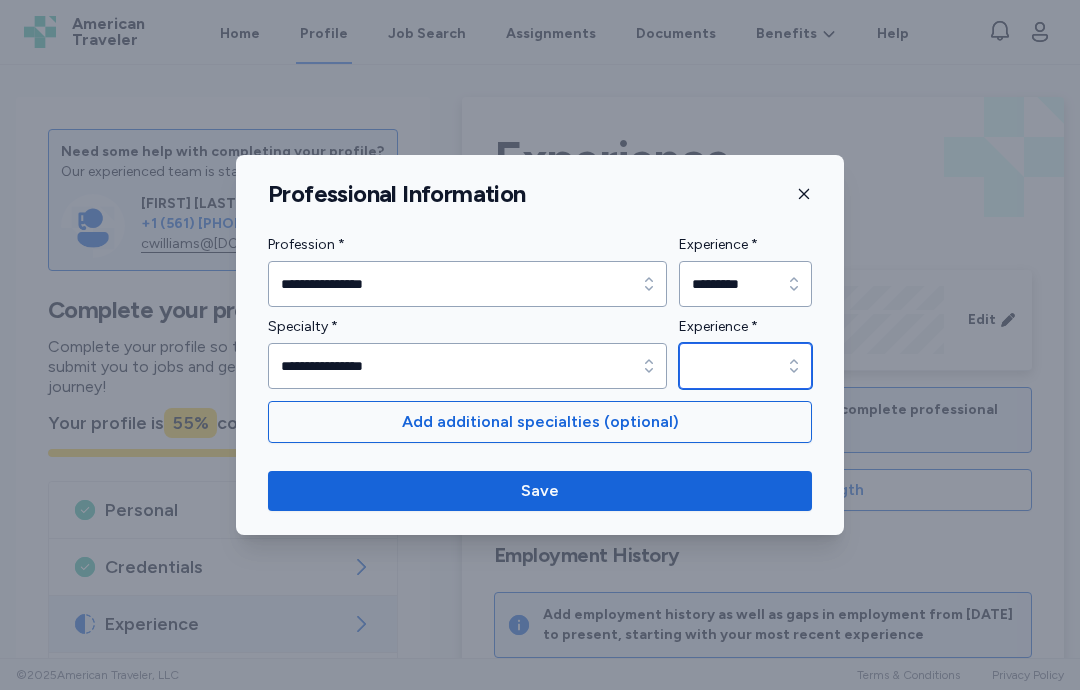 click at bounding box center [794, 366] 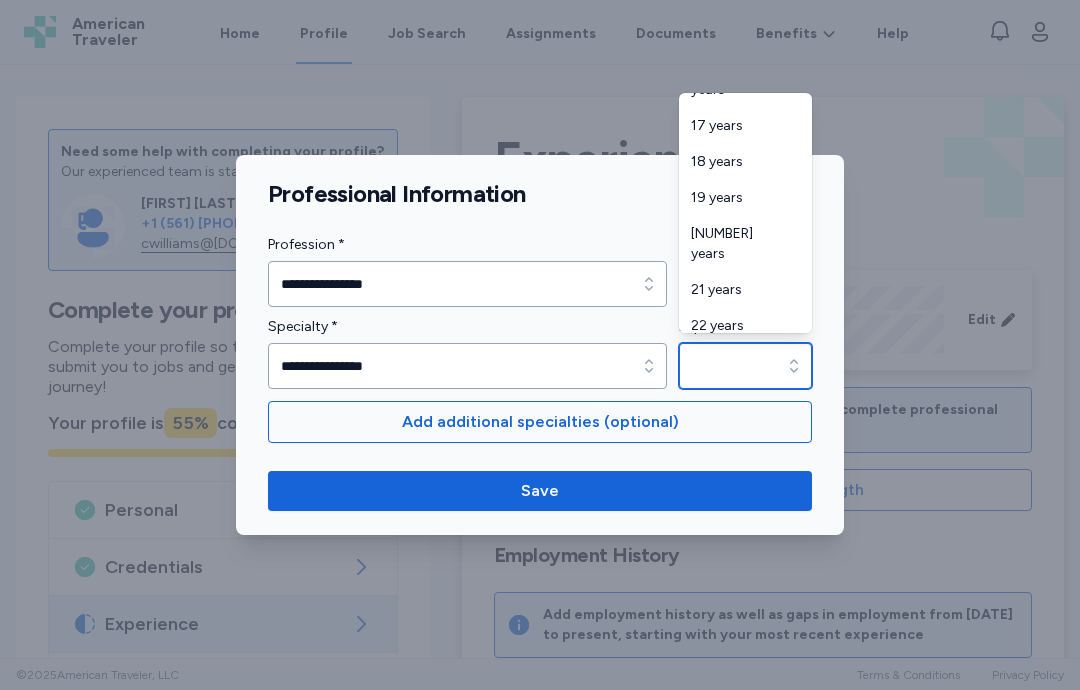 scroll, scrollTop: 804, scrollLeft: 0, axis: vertical 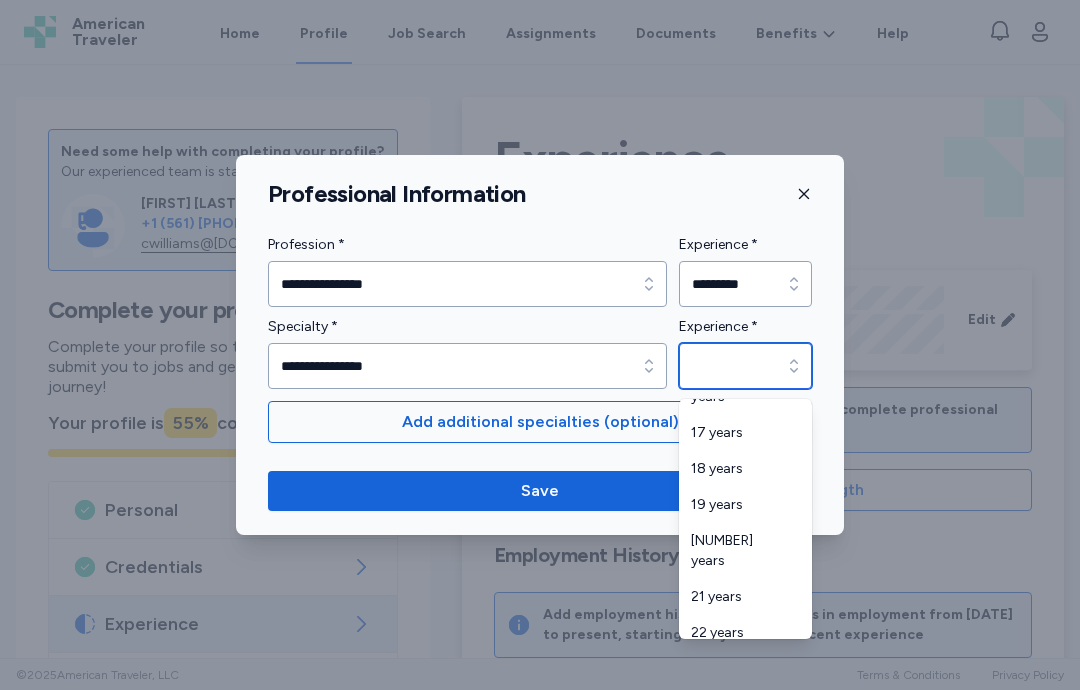type on "*********" 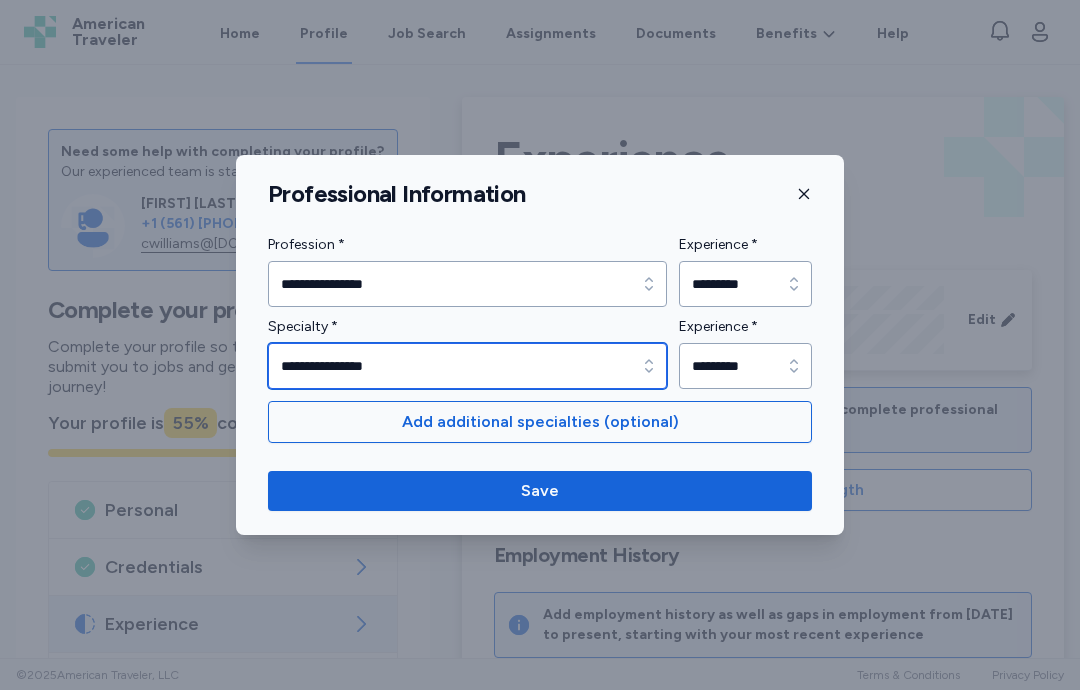 click 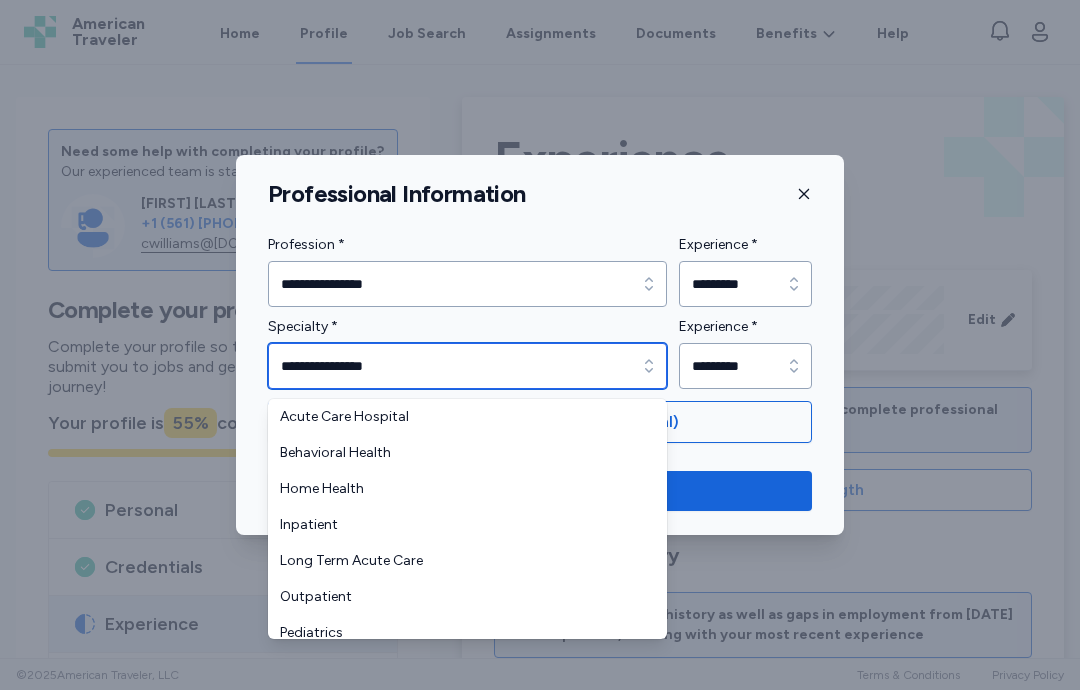 scroll, scrollTop: 48, scrollLeft: 0, axis: vertical 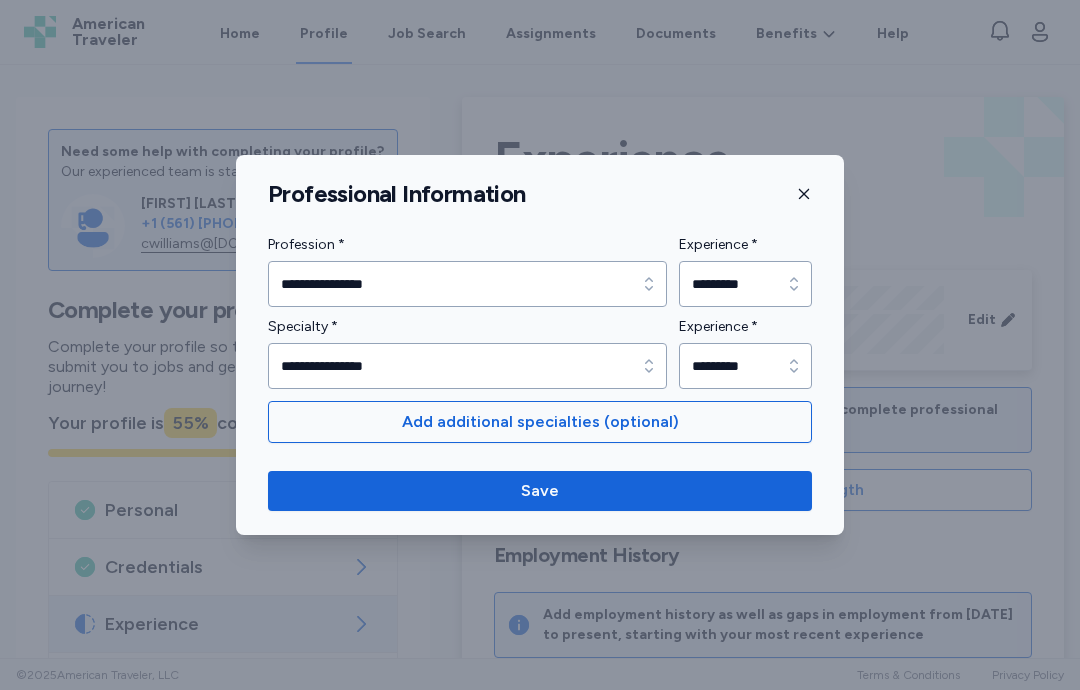 click on "Save" at bounding box center [540, 491] 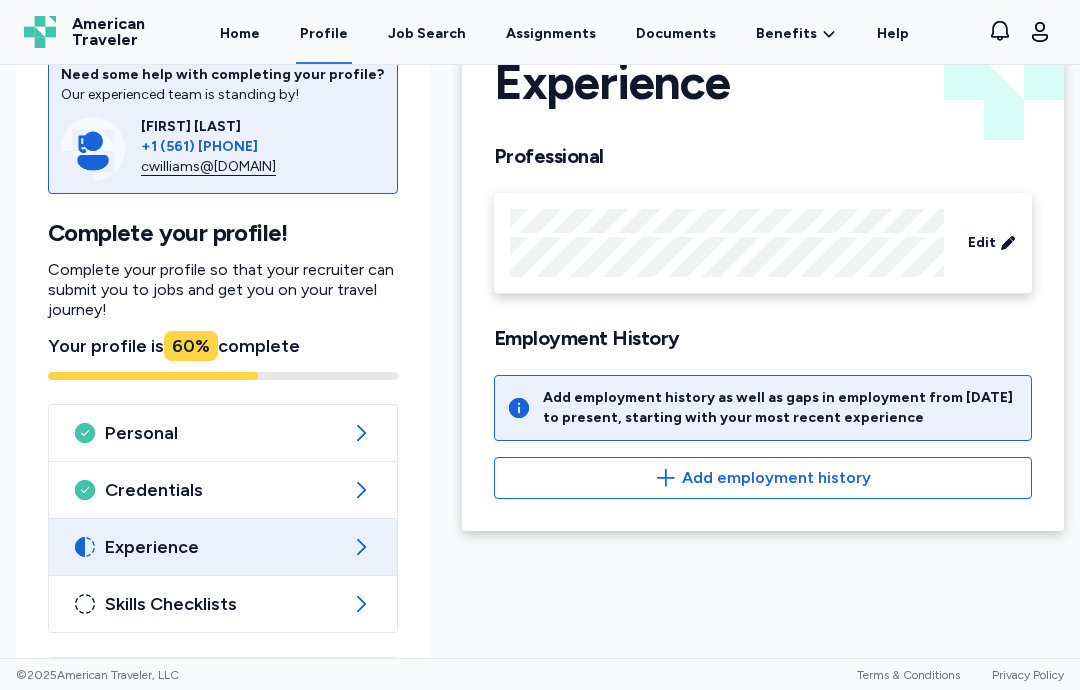 scroll, scrollTop: 83, scrollLeft: 0, axis: vertical 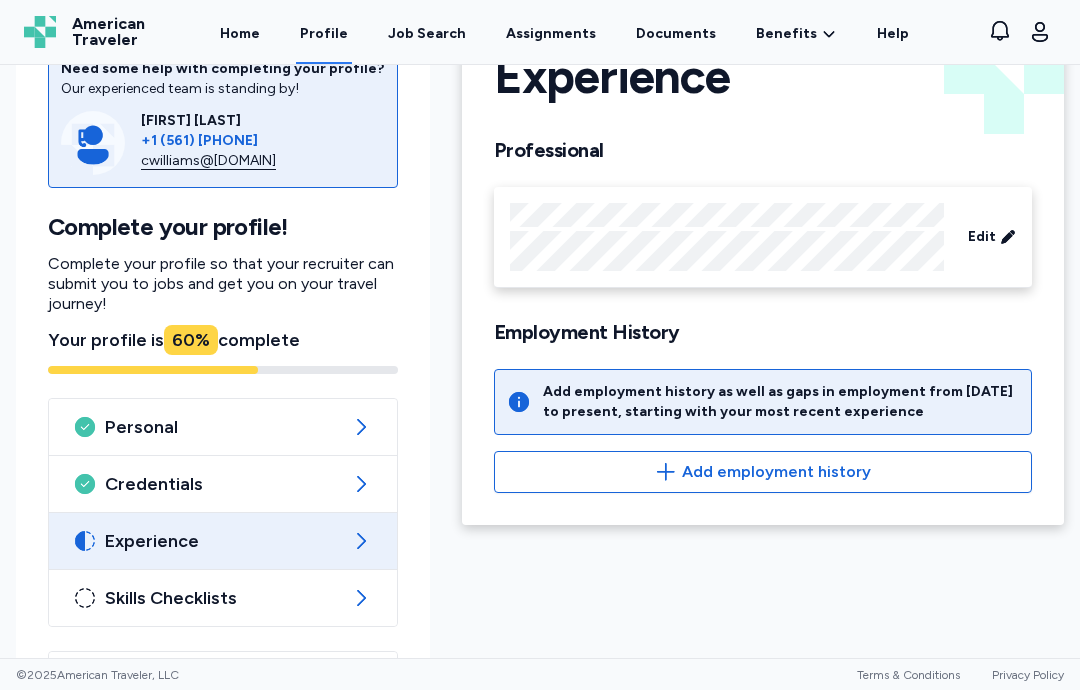 click on "Add employment history" at bounding box center [776, 472] 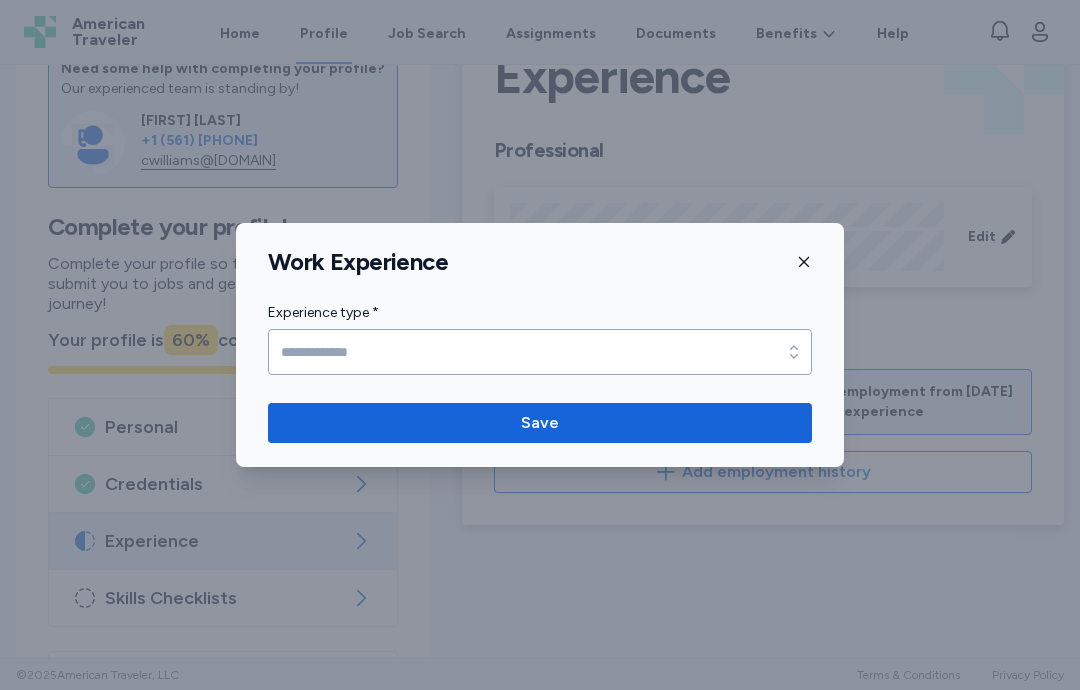 click at bounding box center [804, 262] 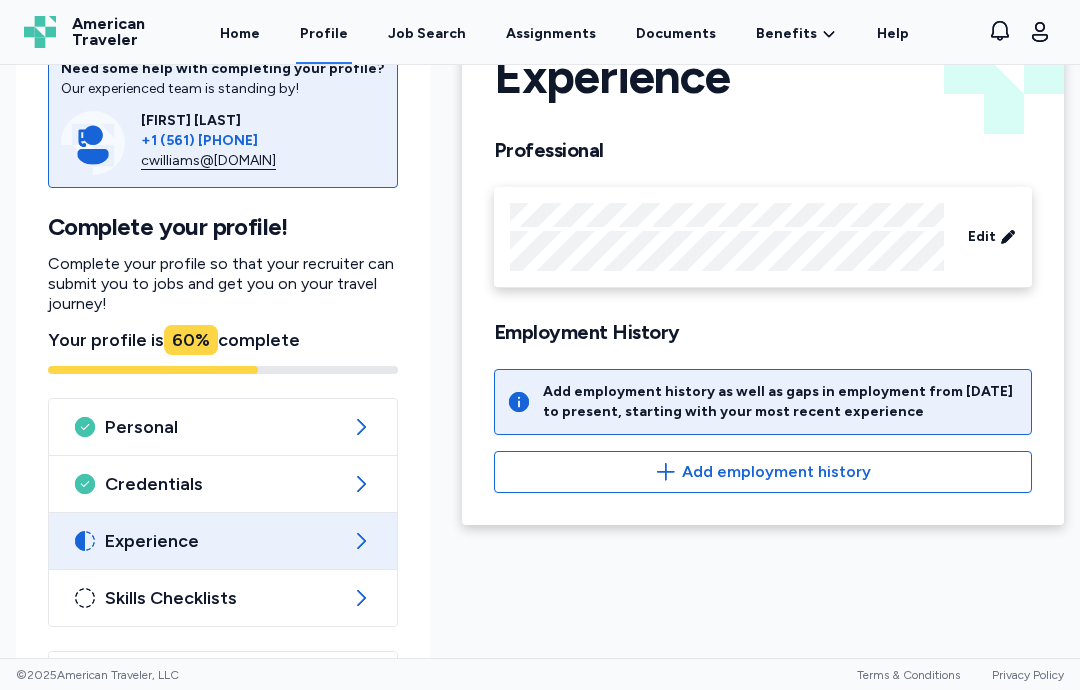 click on "Add employment history" at bounding box center [763, 472] 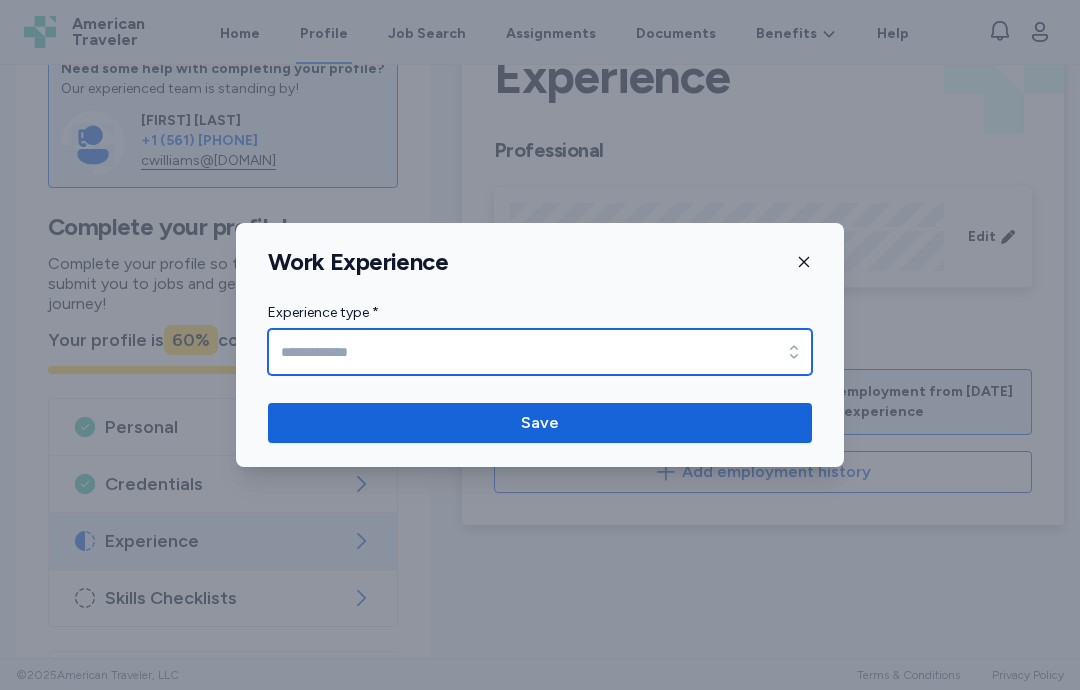 click 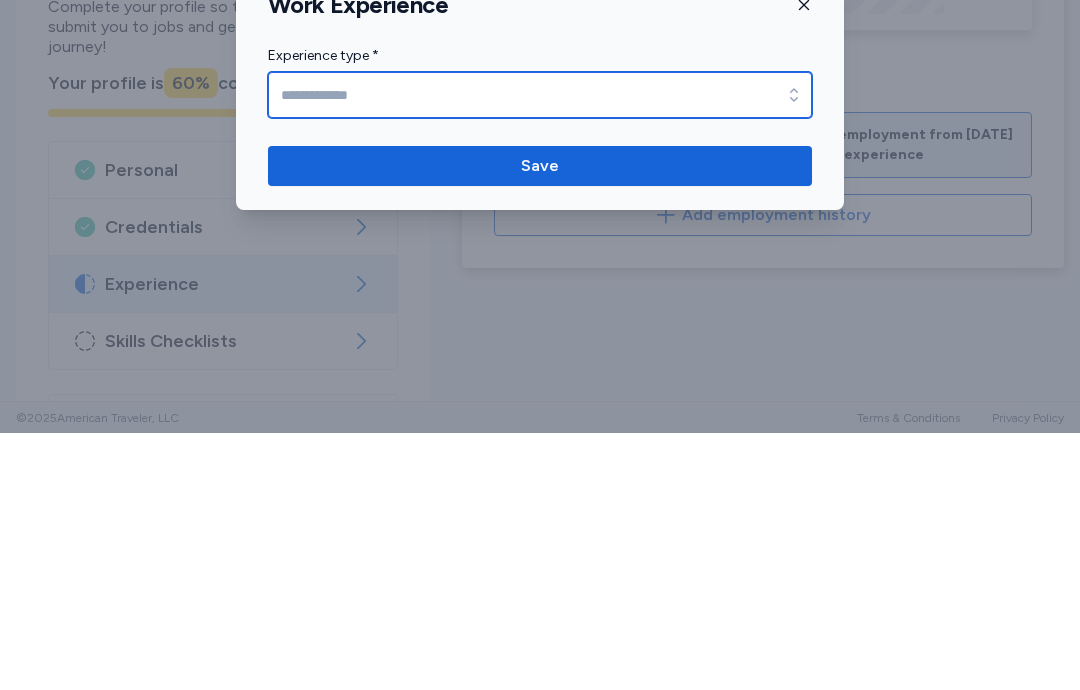 click 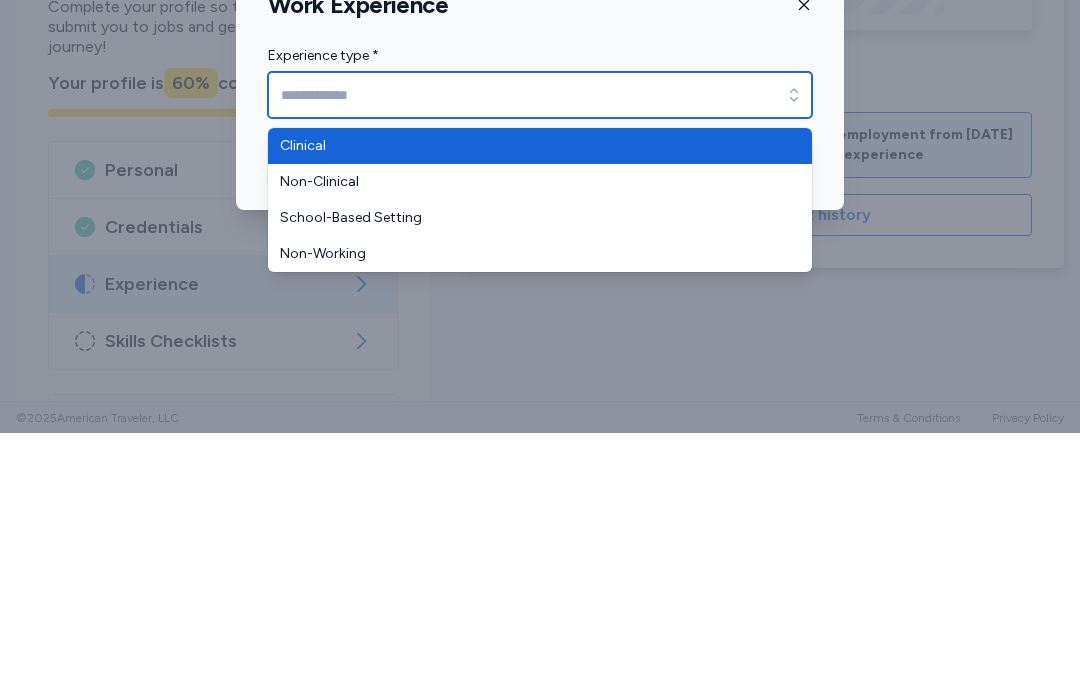 type on "********" 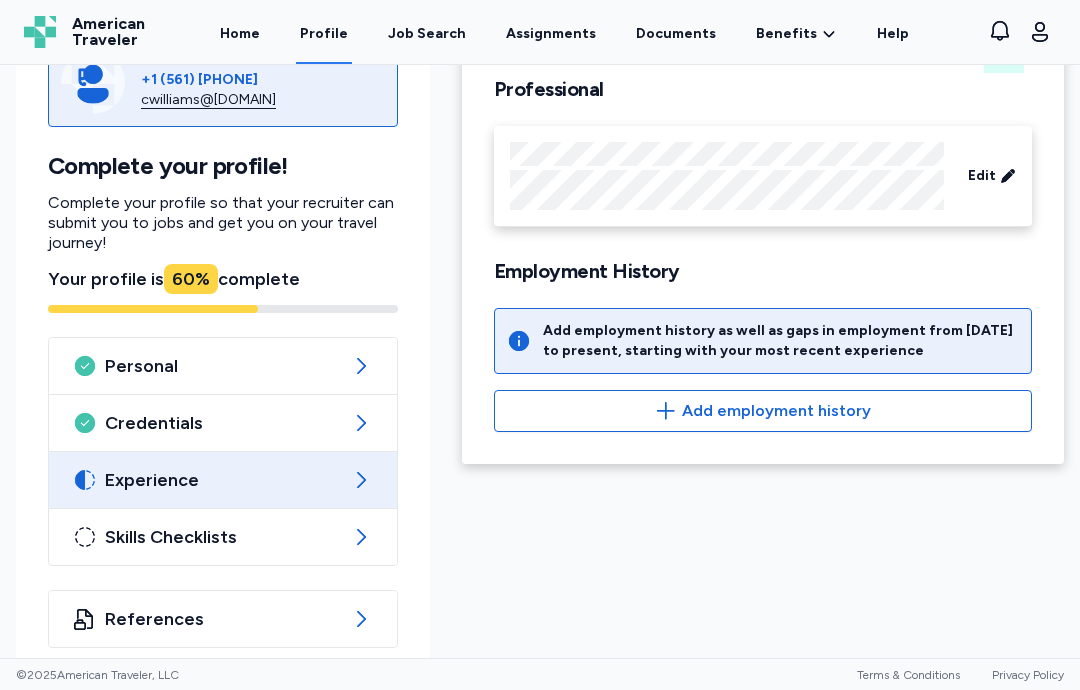 scroll, scrollTop: 147, scrollLeft: 0, axis: vertical 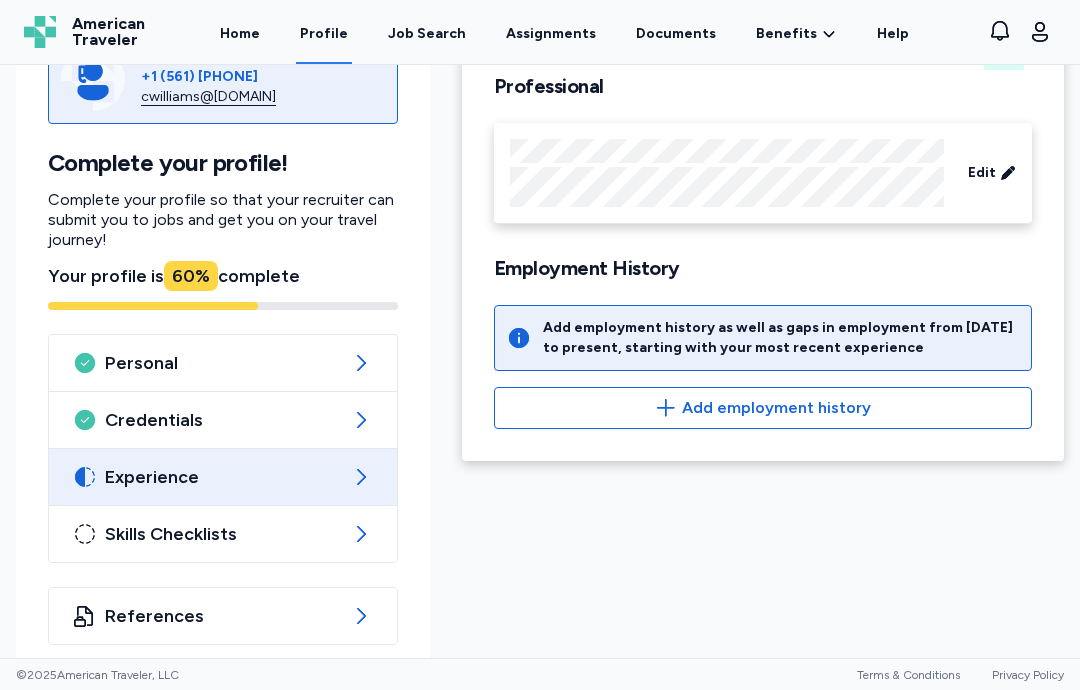 click on "Experience" at bounding box center (223, 477) 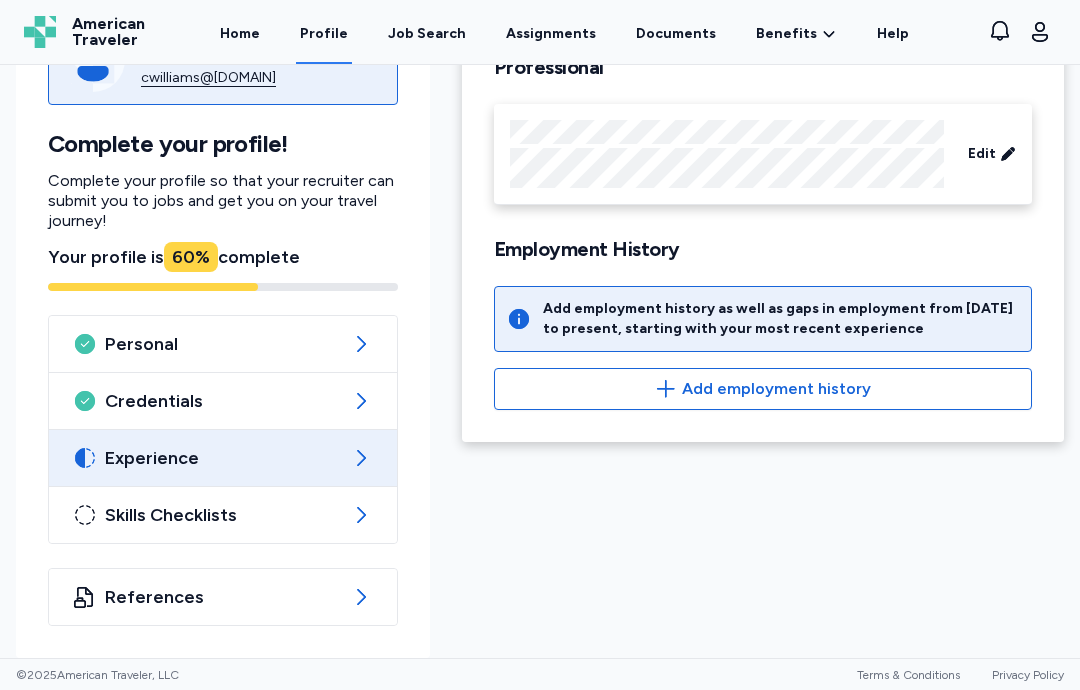 scroll, scrollTop: 166, scrollLeft: 0, axis: vertical 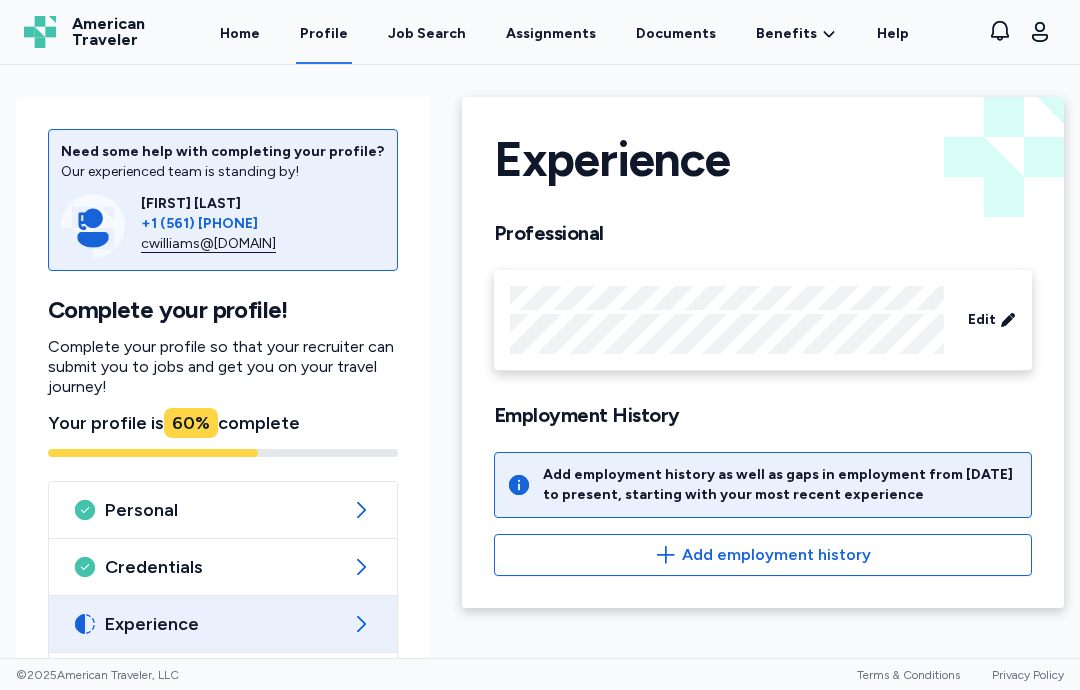 click on "Add employment history as well as gaps in employment from [DATE] to present, starting with your most recent experience" at bounding box center (781, 485) 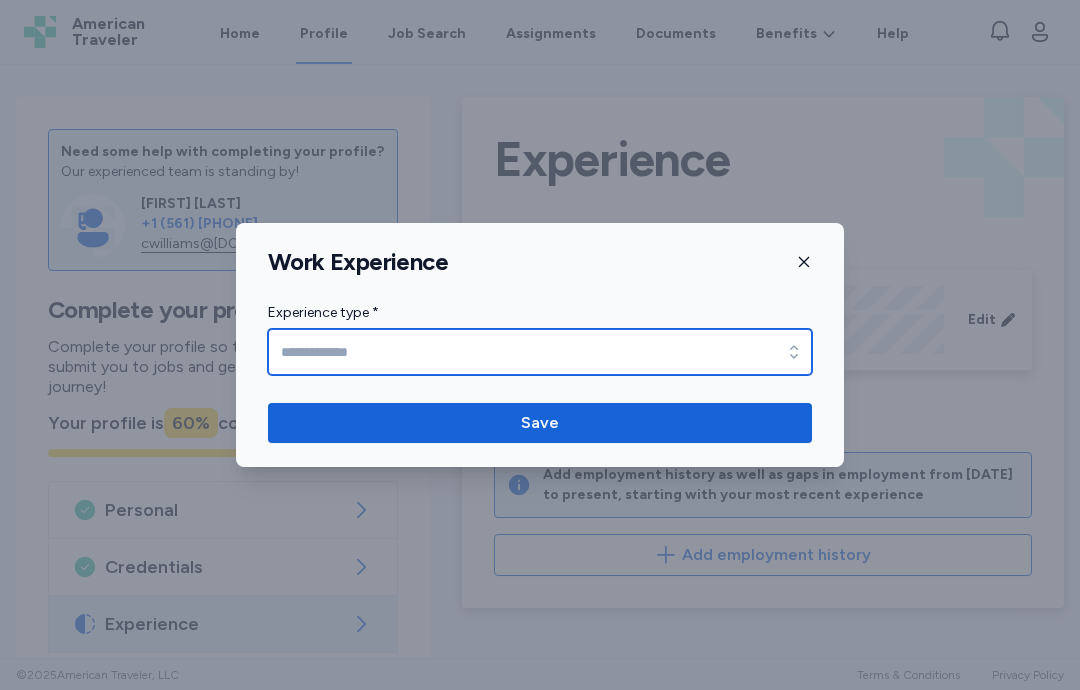 click on "Experience type *" at bounding box center [540, 352] 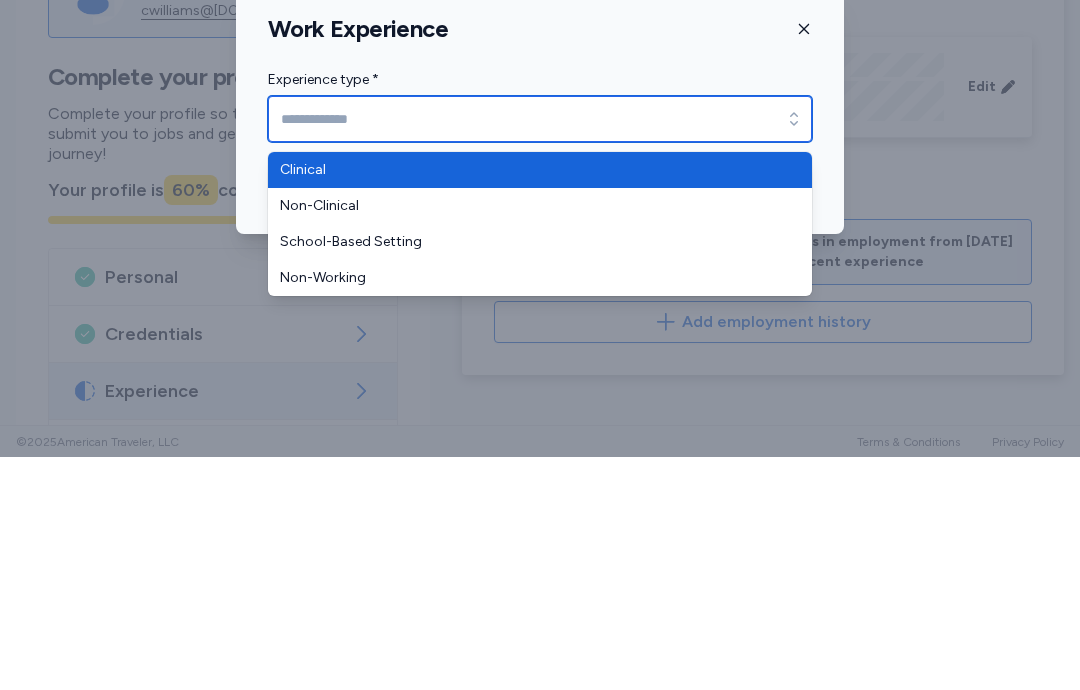 type on "********" 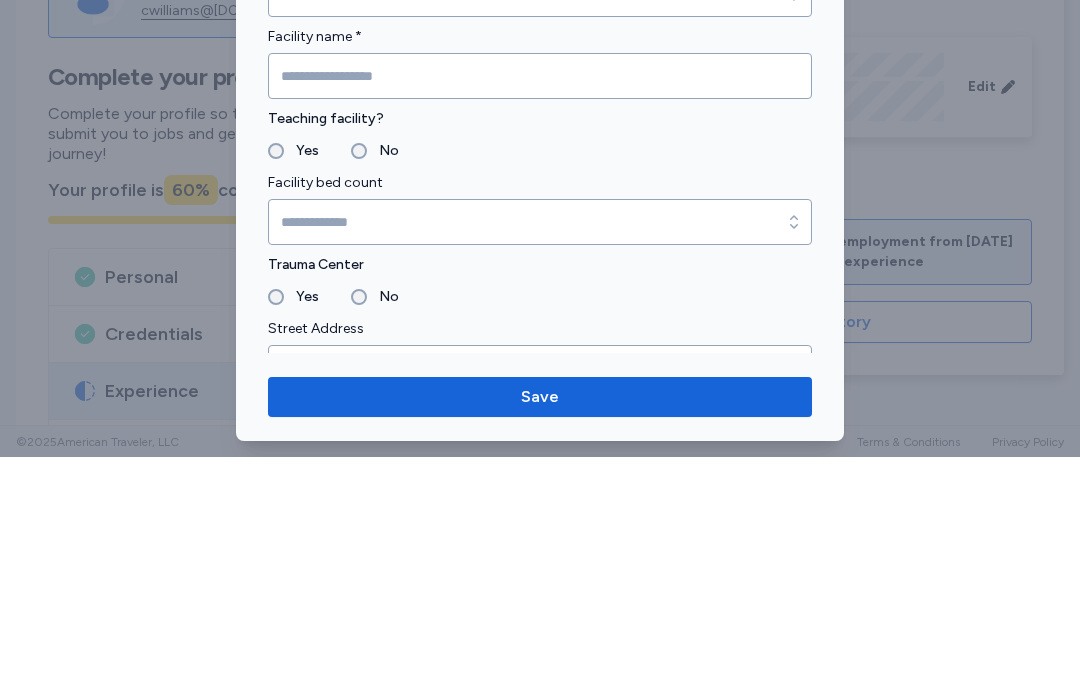 scroll, scrollTop: 0, scrollLeft: 0, axis: both 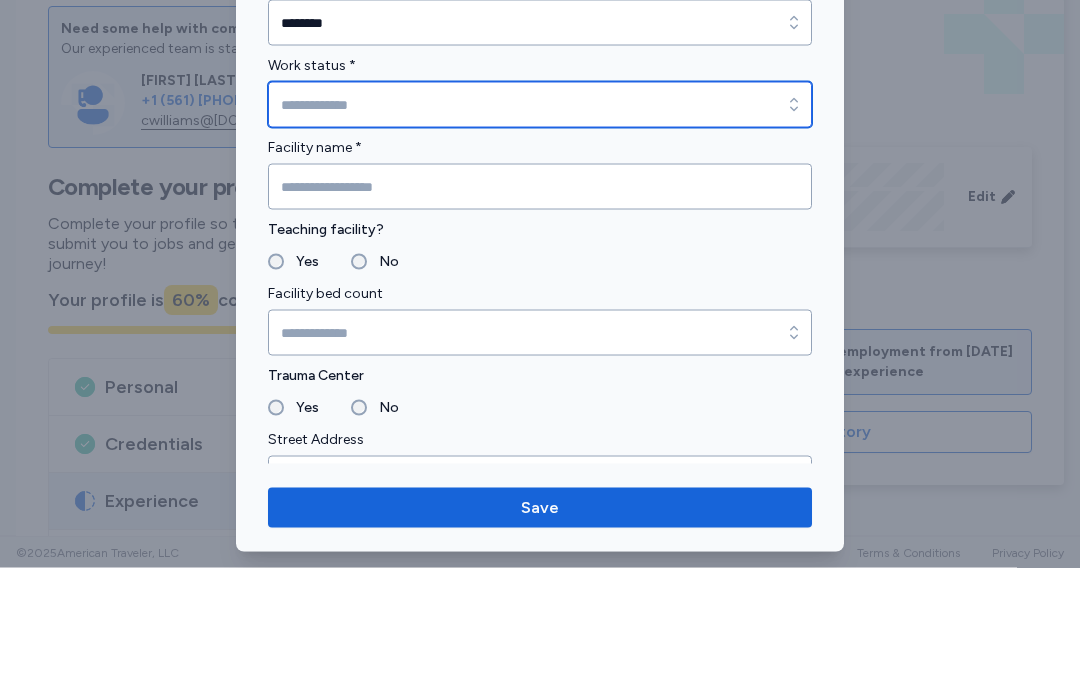click on "Work status *" at bounding box center [540, 227] 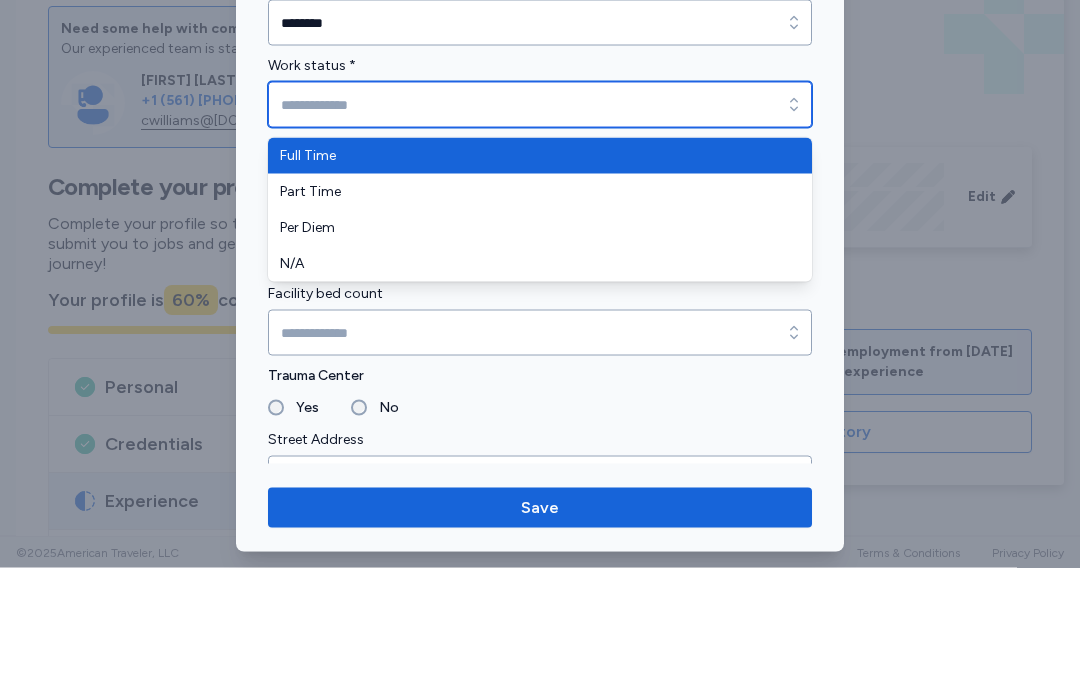 type on "*********" 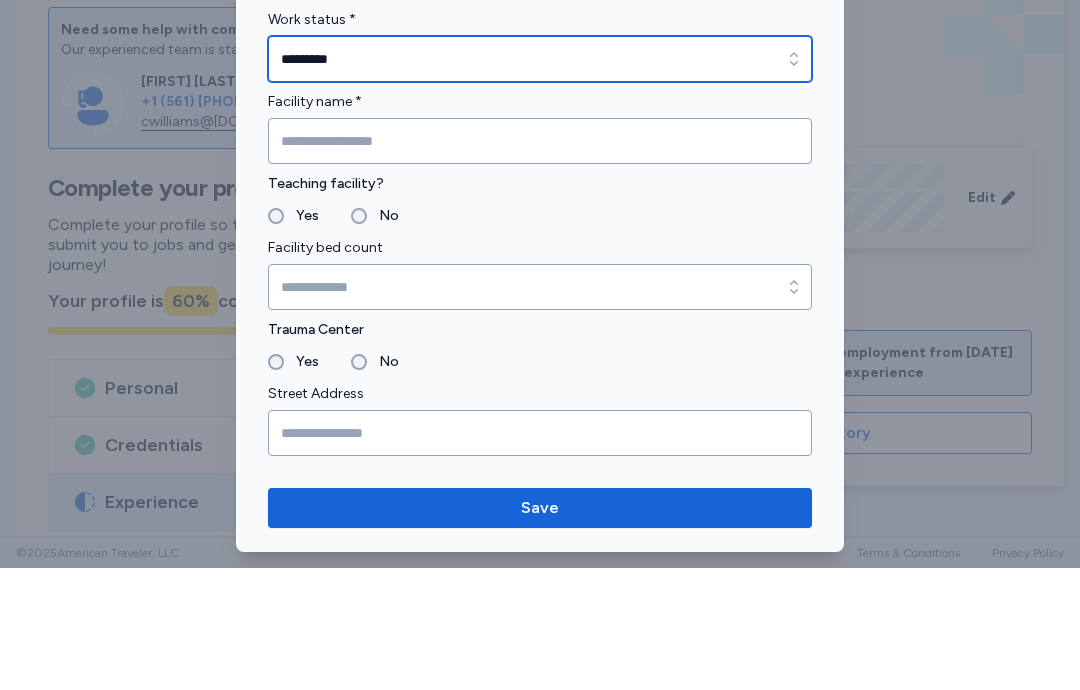 scroll, scrollTop: 48, scrollLeft: 0, axis: vertical 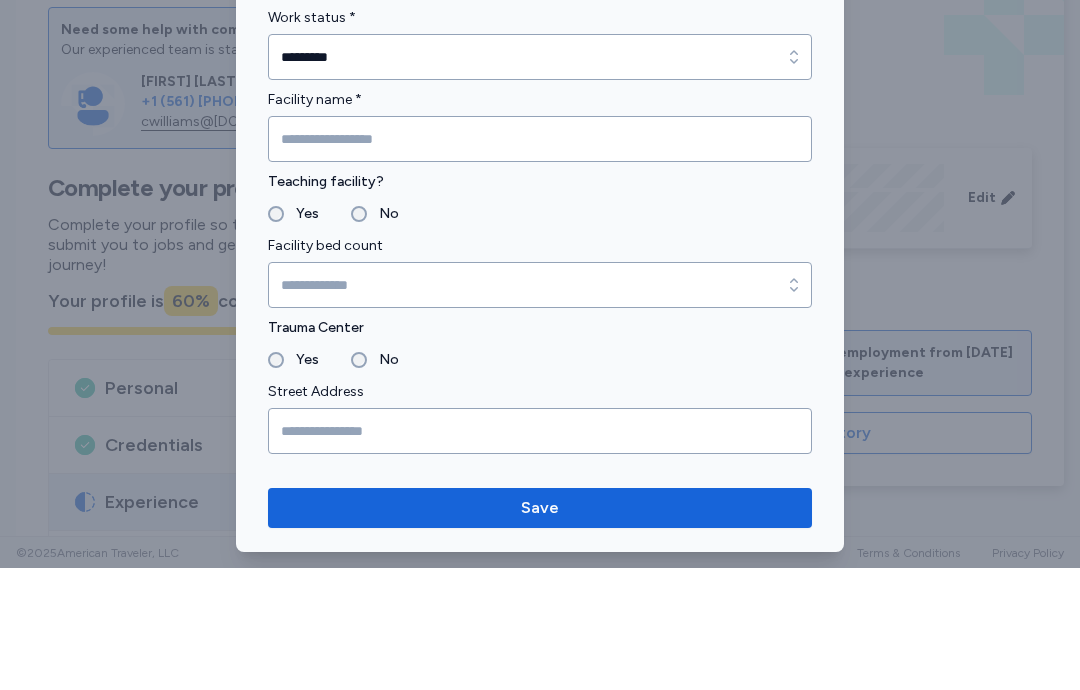 click at bounding box center [540, 261] 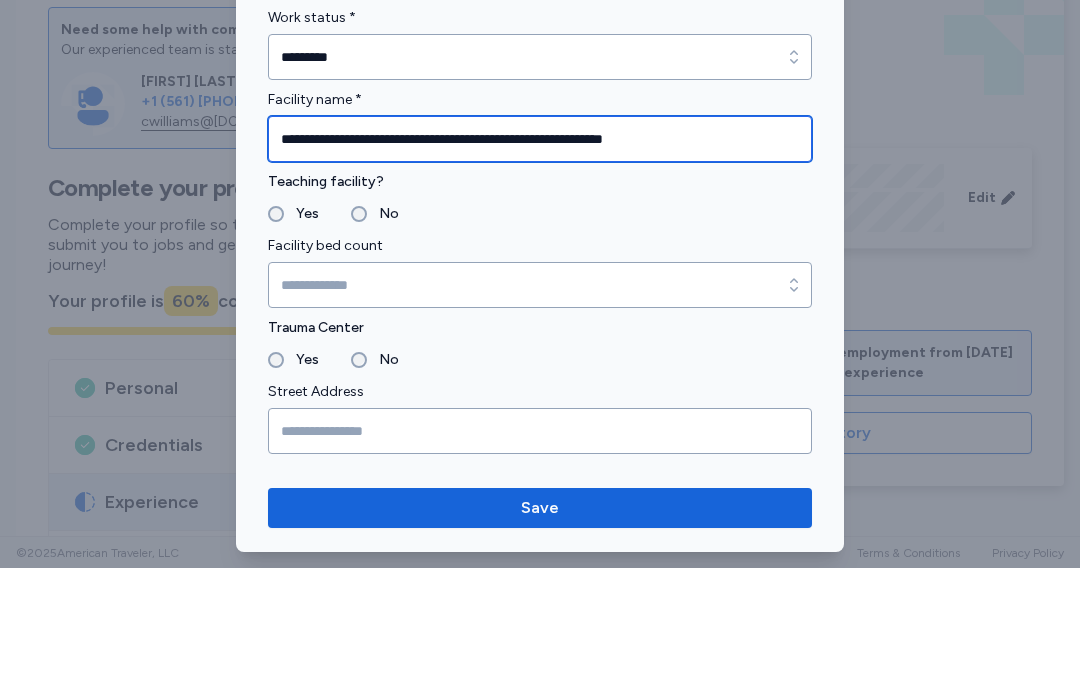 click on "**********" at bounding box center [540, 261] 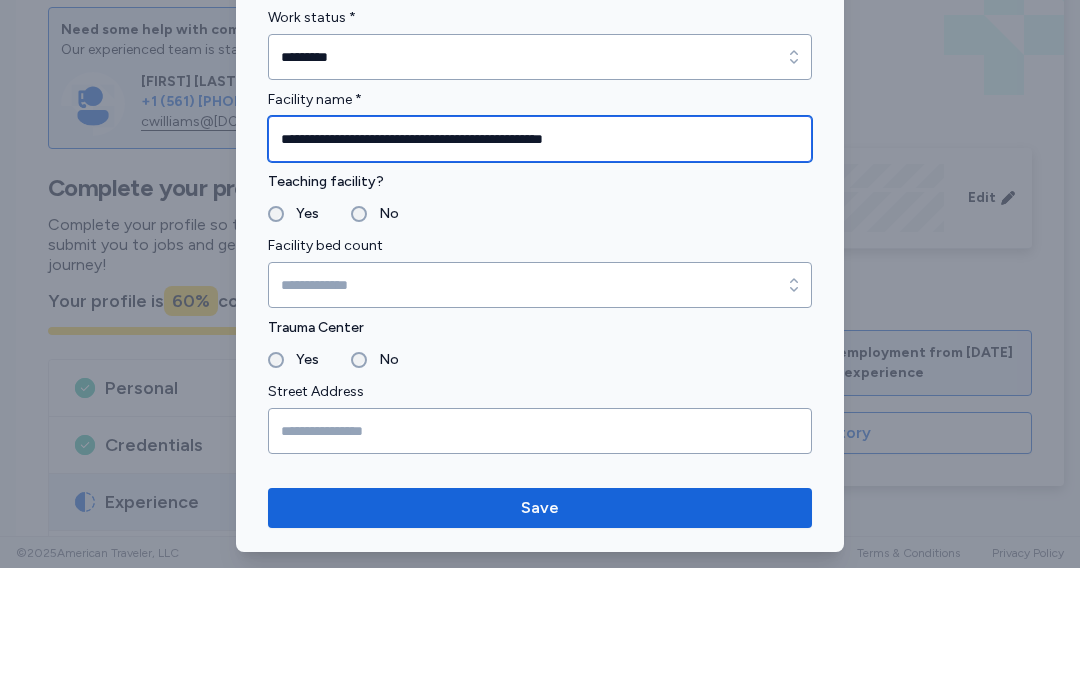 click on "**********" at bounding box center [540, 261] 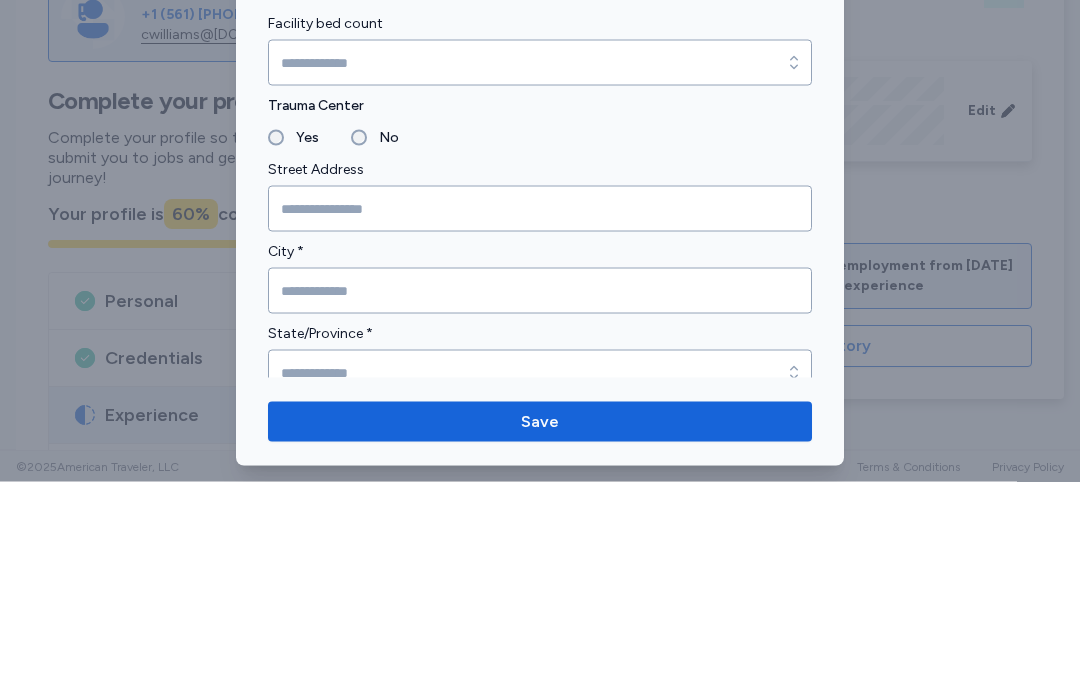 scroll, scrollTop: 179, scrollLeft: 0, axis: vertical 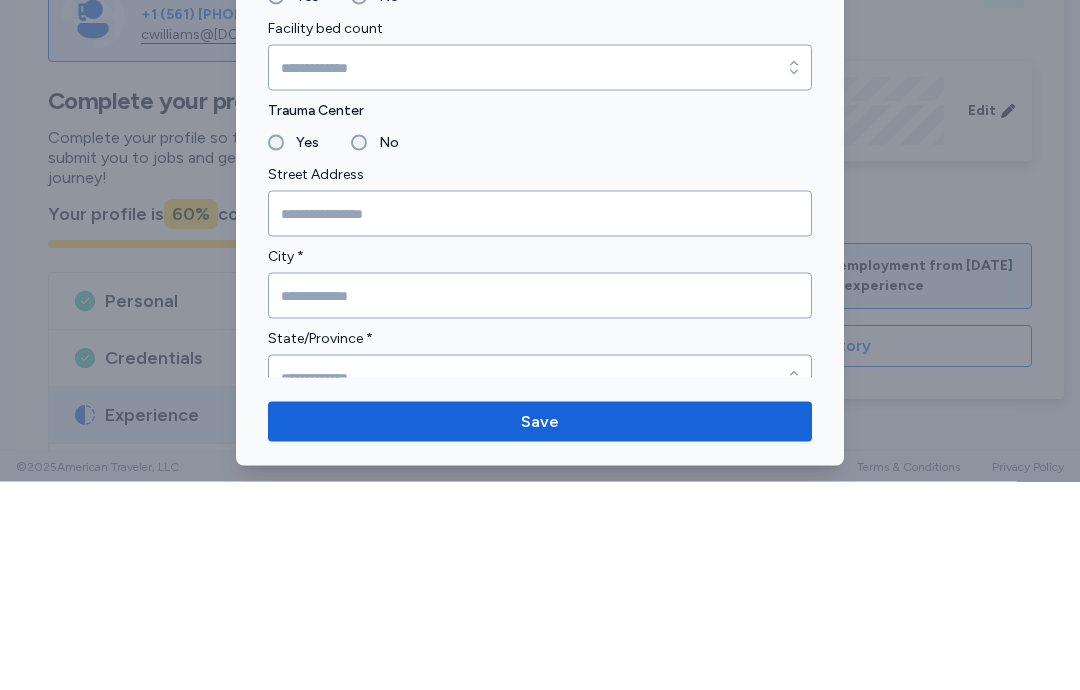 type on "**********" 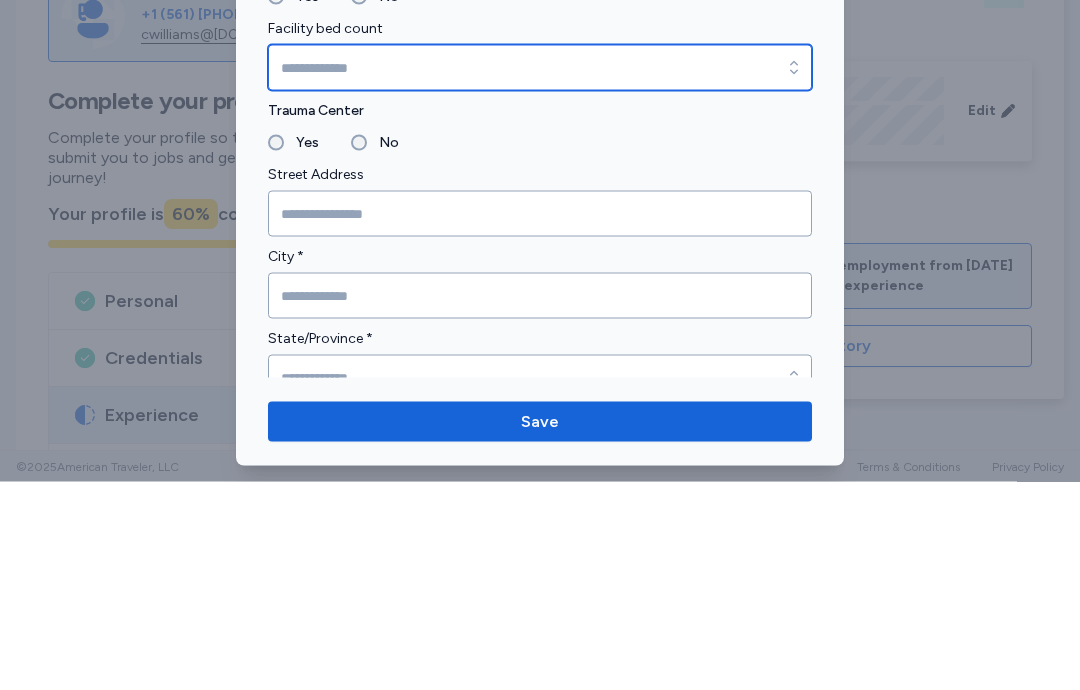 click at bounding box center (794, 276) 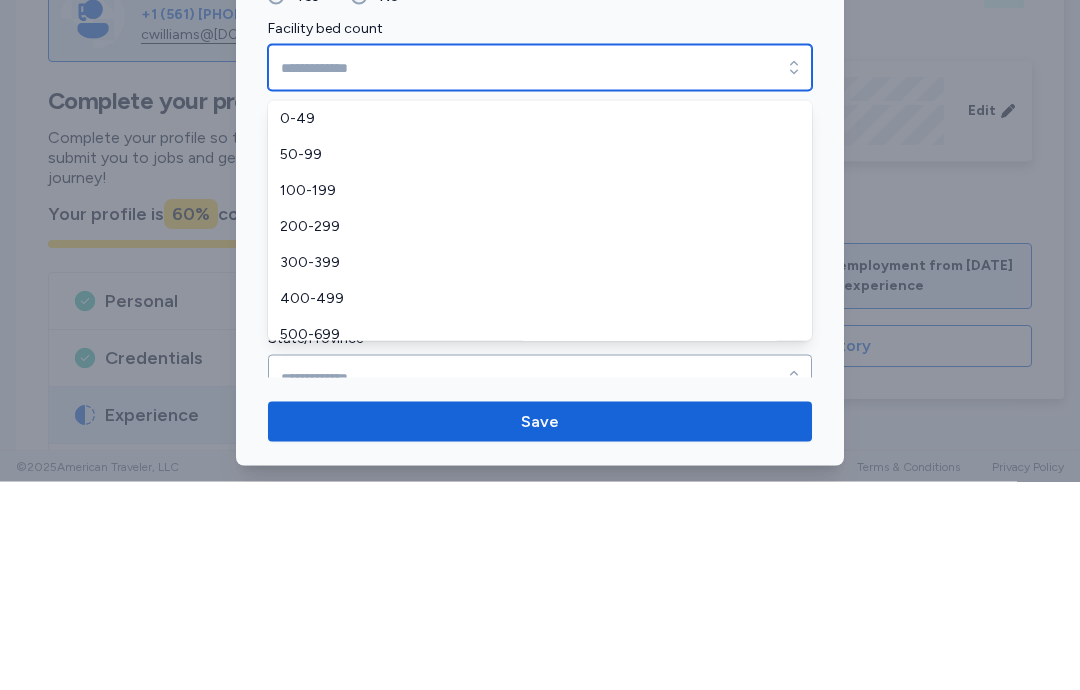 scroll, scrollTop: 0, scrollLeft: 0, axis: both 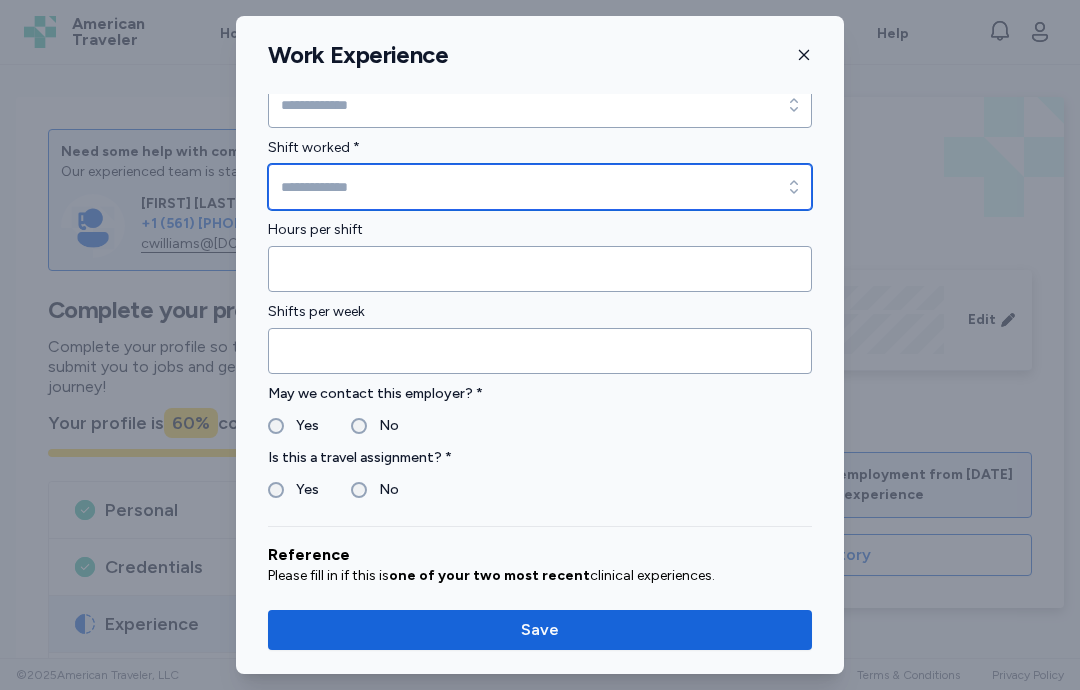 click 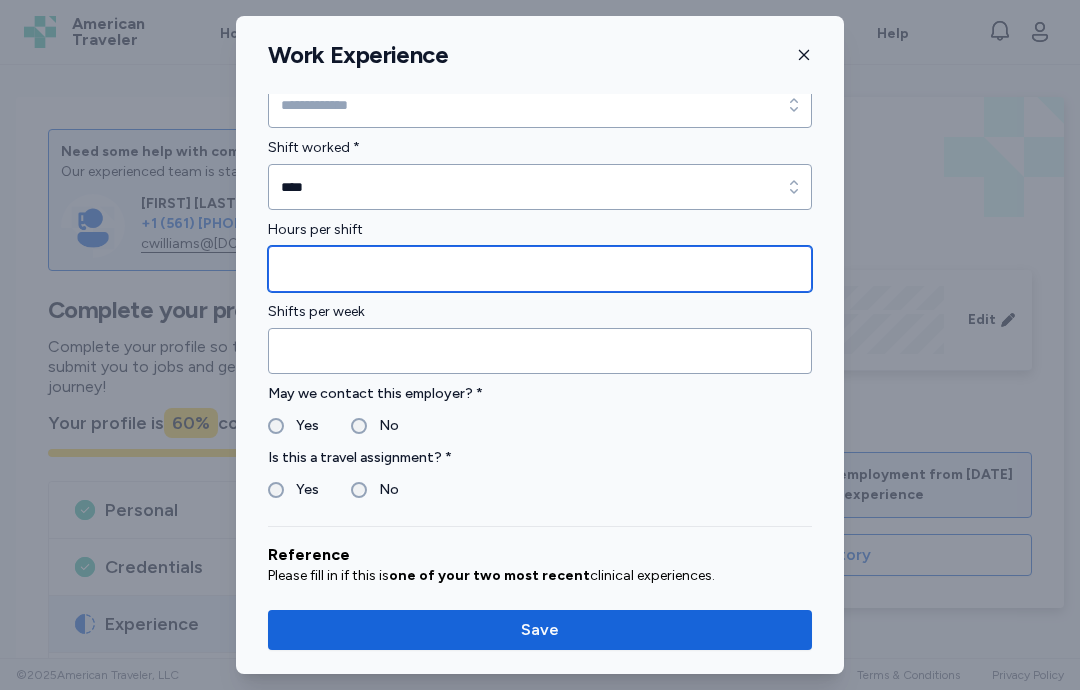 click at bounding box center [540, 269] 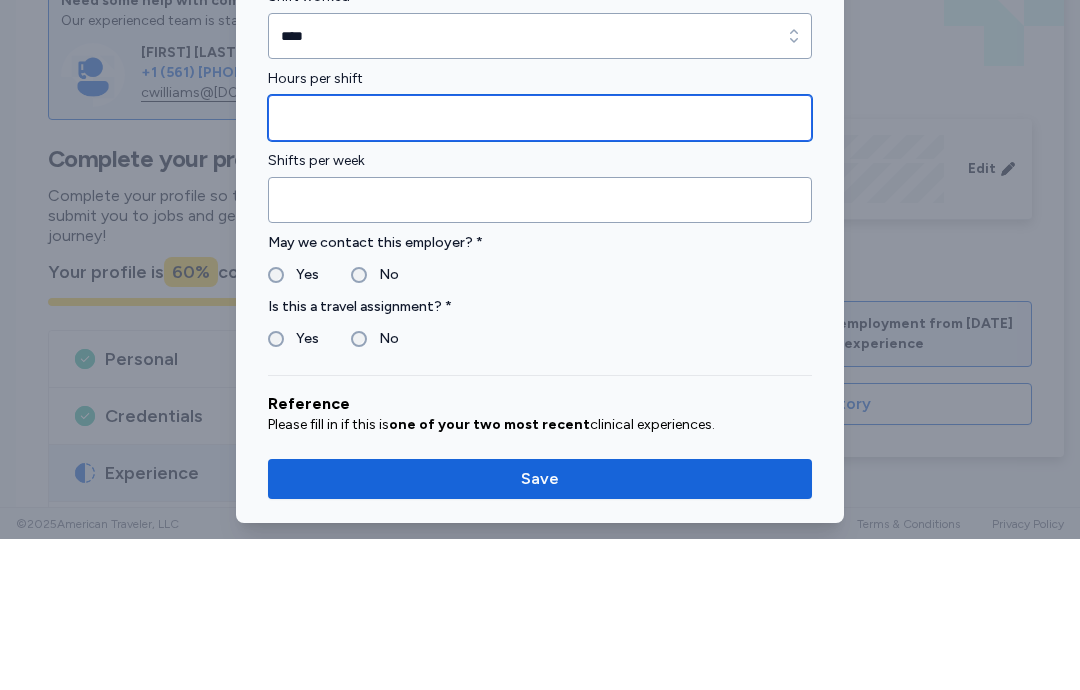 type on "*" 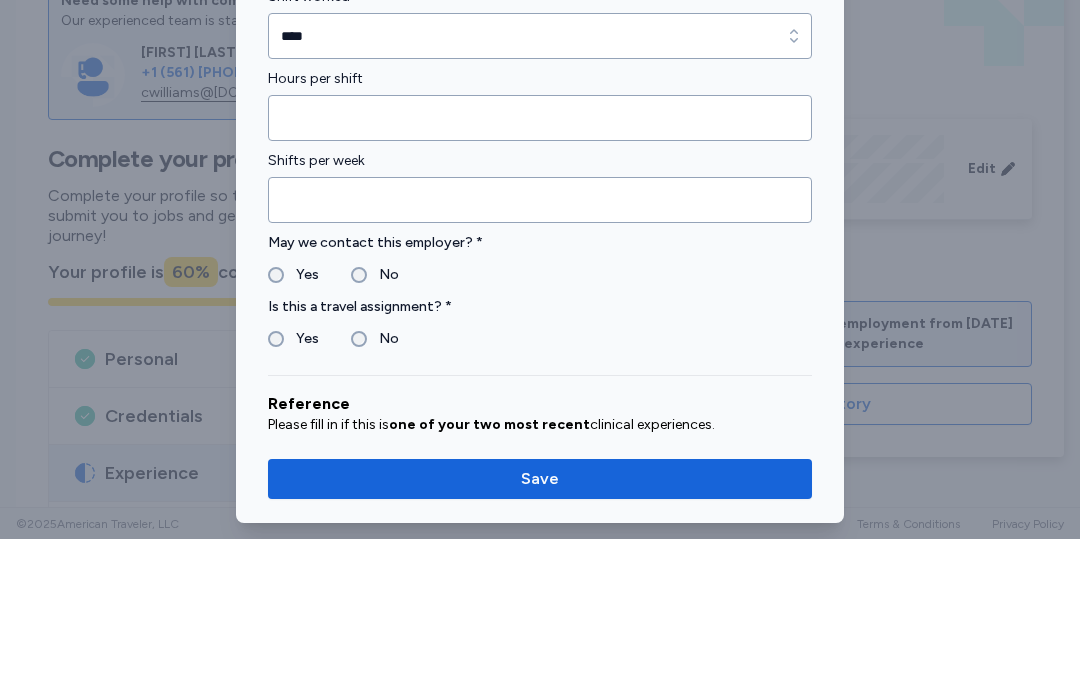 click at bounding box center [540, 351] 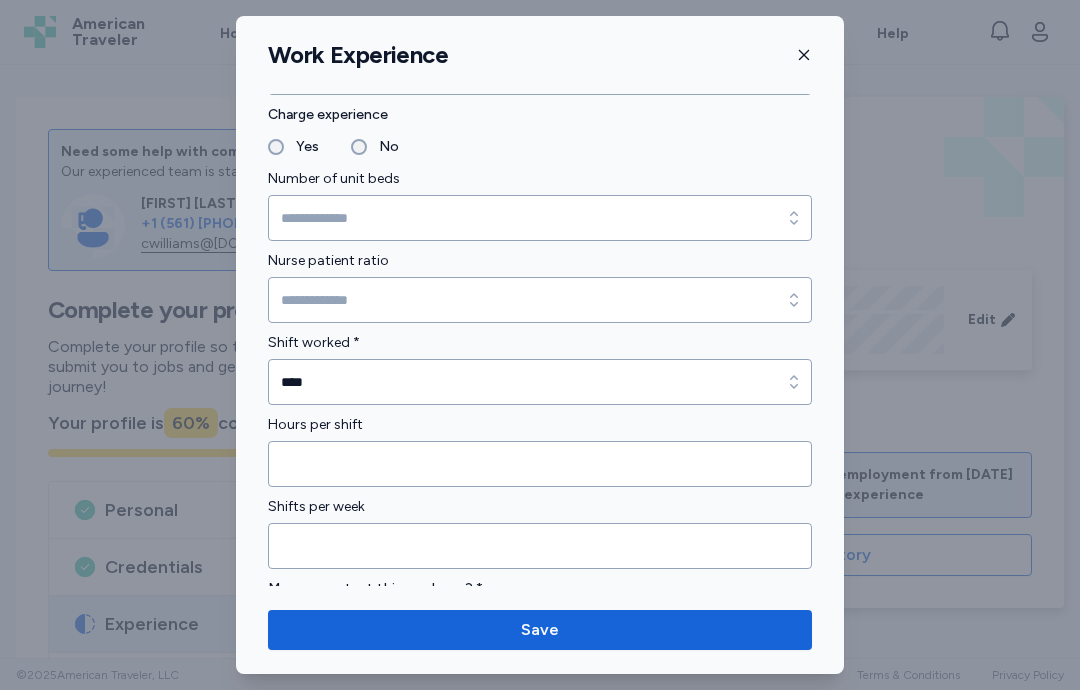 scroll, scrollTop: 1250, scrollLeft: 0, axis: vertical 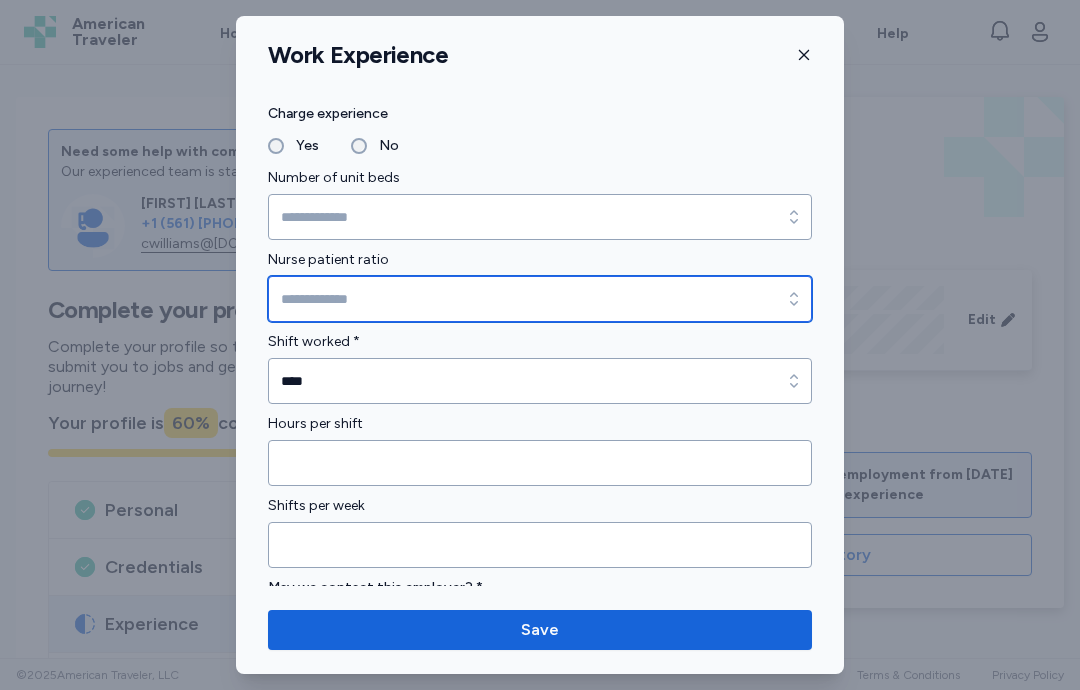 click on "Nurse patient ratio" at bounding box center (540, 299) 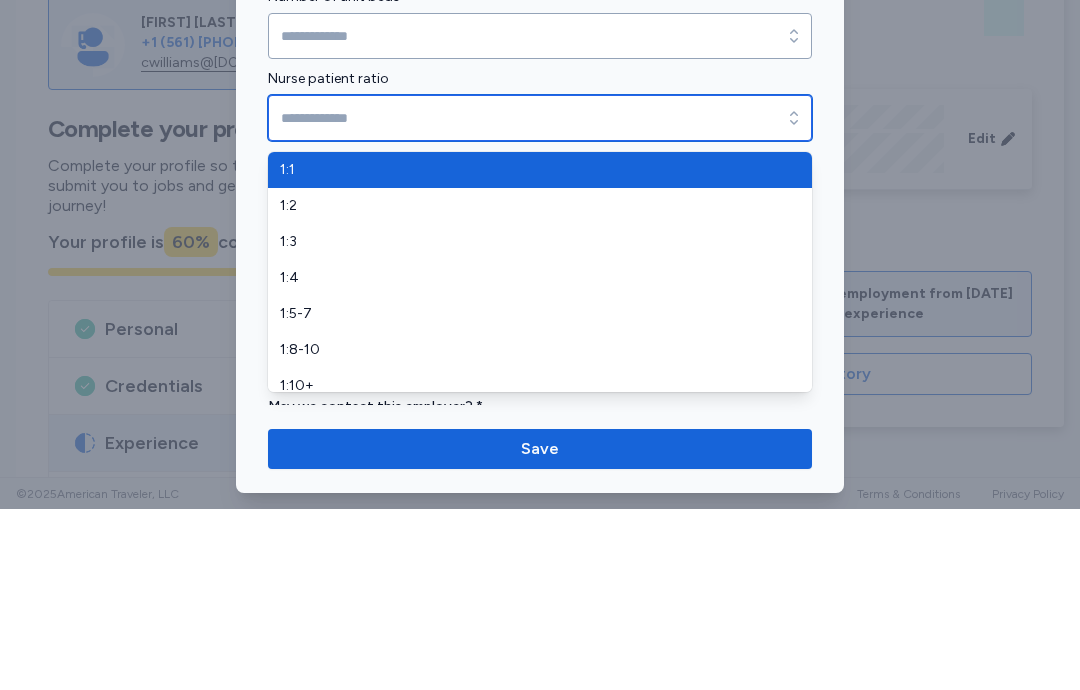 click 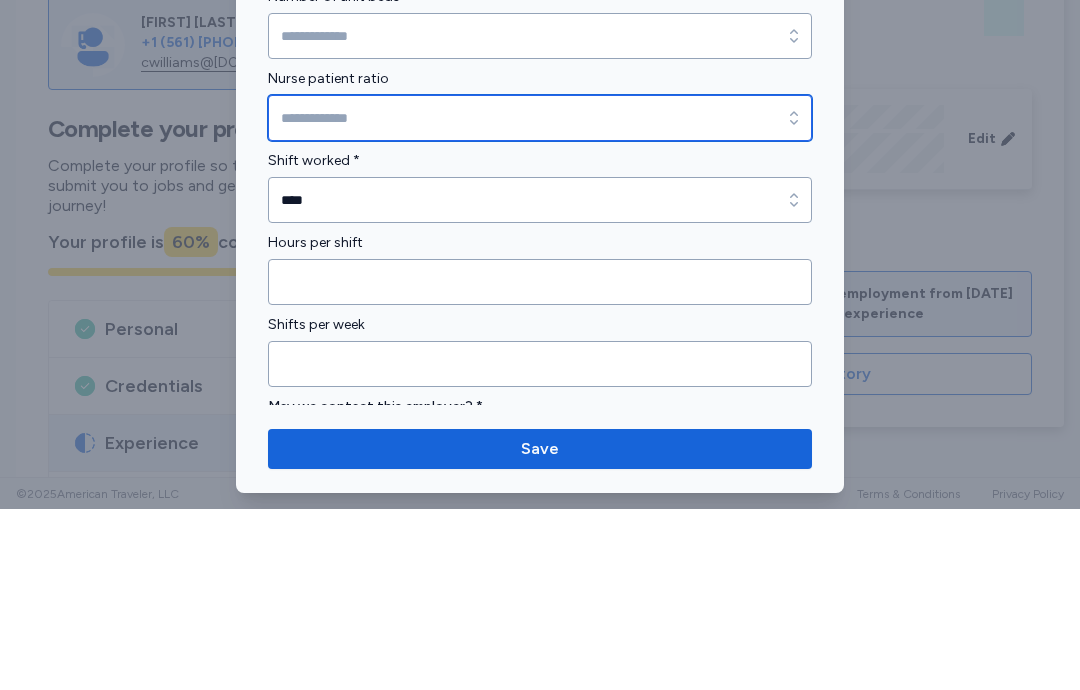 click 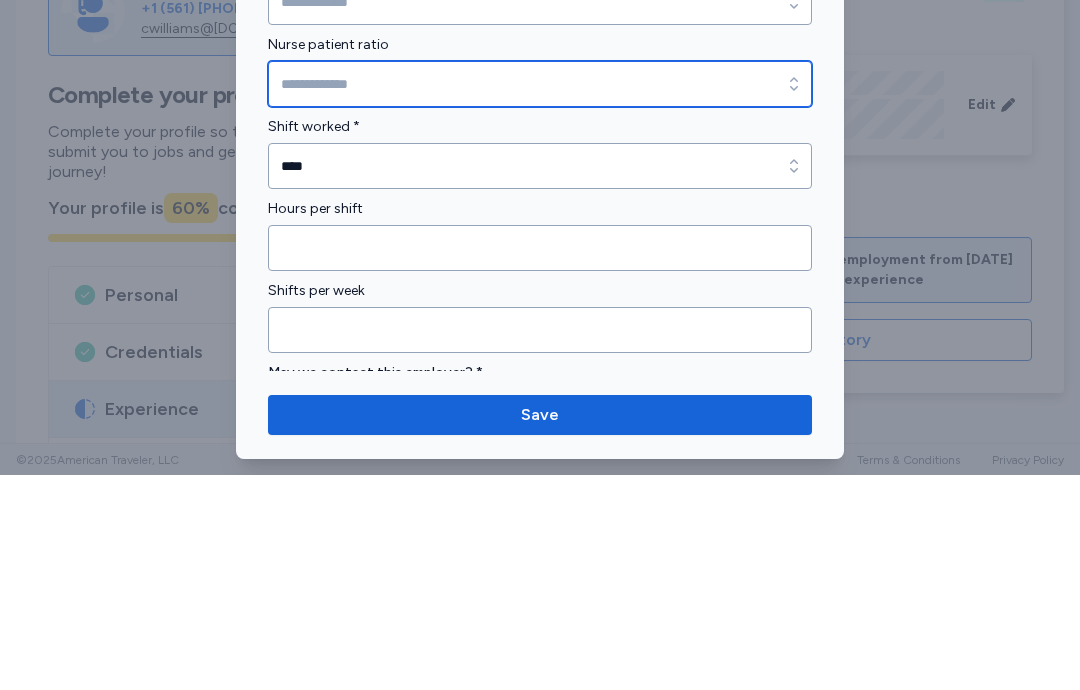 click 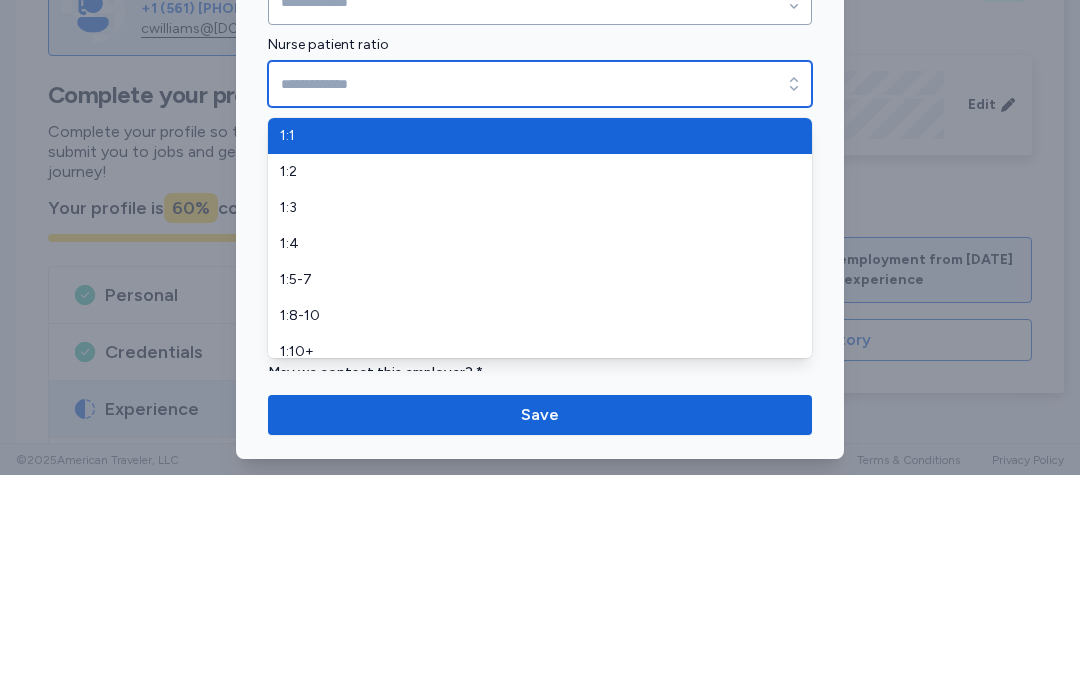 type on "***" 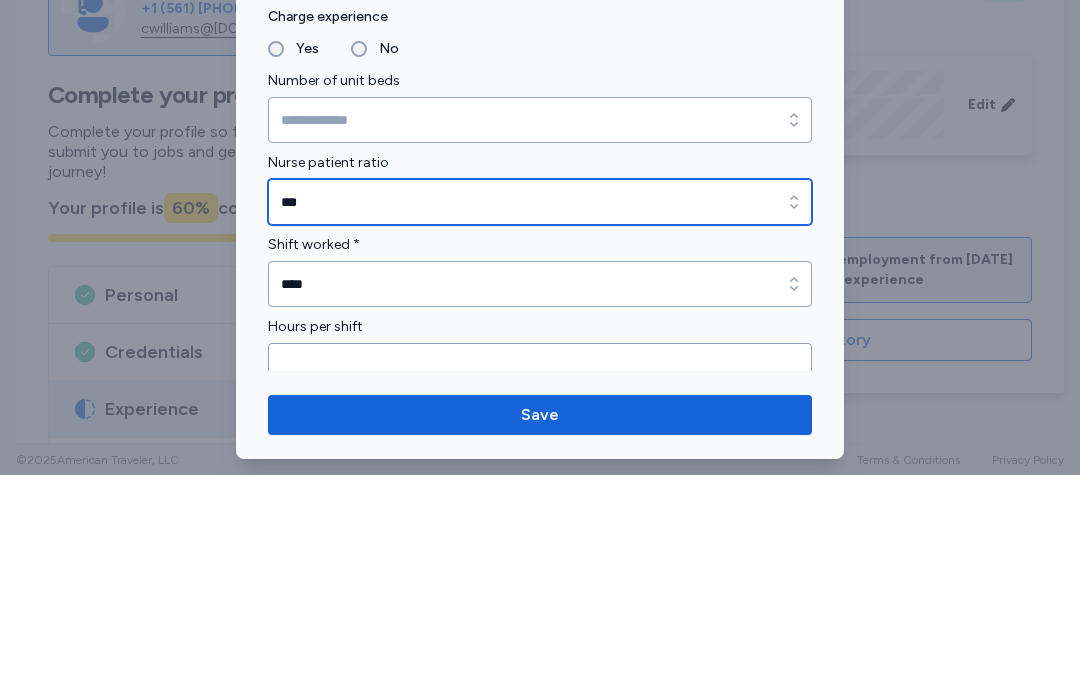 scroll, scrollTop: 1109, scrollLeft: 0, axis: vertical 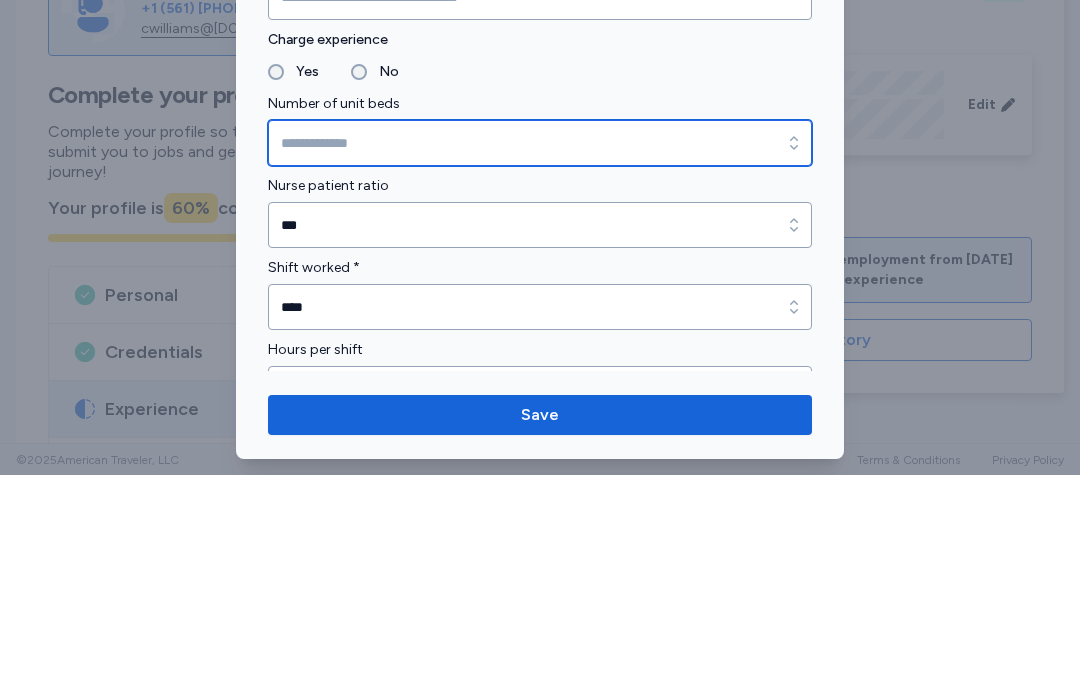 click on "Number of unit beds" at bounding box center (540, 358) 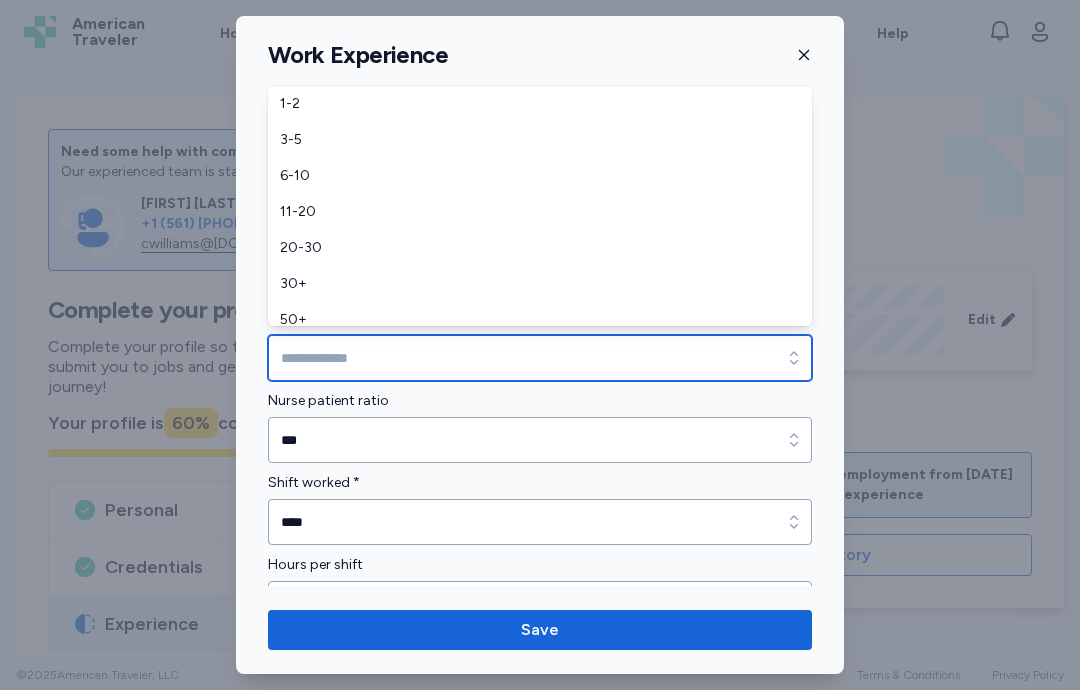 type on "****" 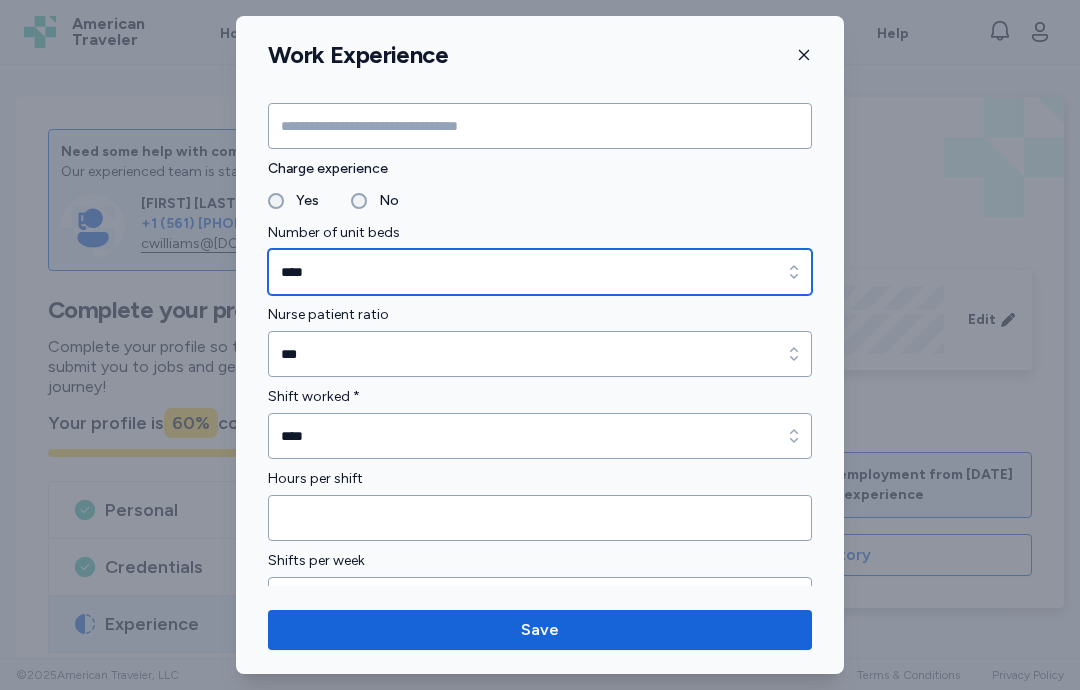 scroll, scrollTop: 1194, scrollLeft: 0, axis: vertical 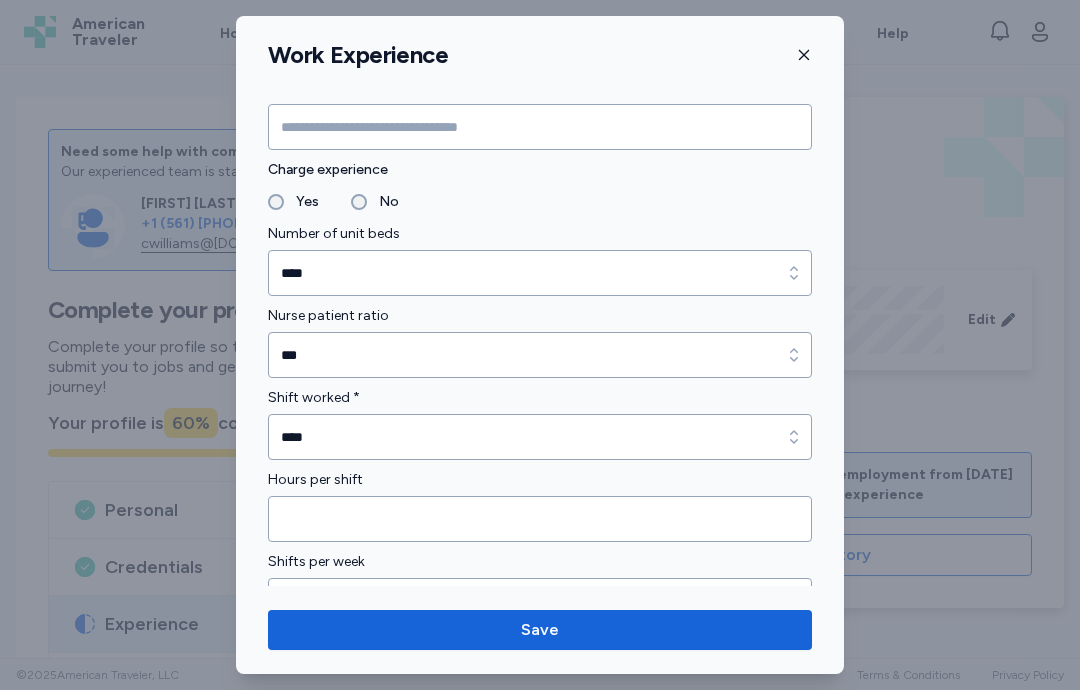 click on "No" at bounding box center [383, 202] 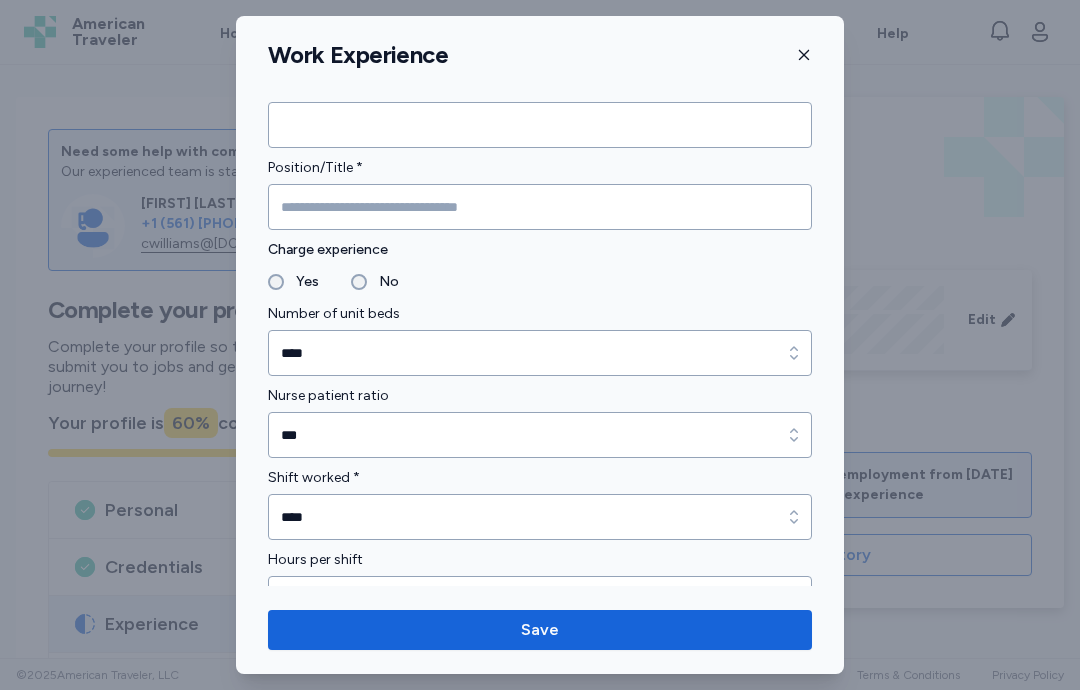 scroll, scrollTop: 1113, scrollLeft: 0, axis: vertical 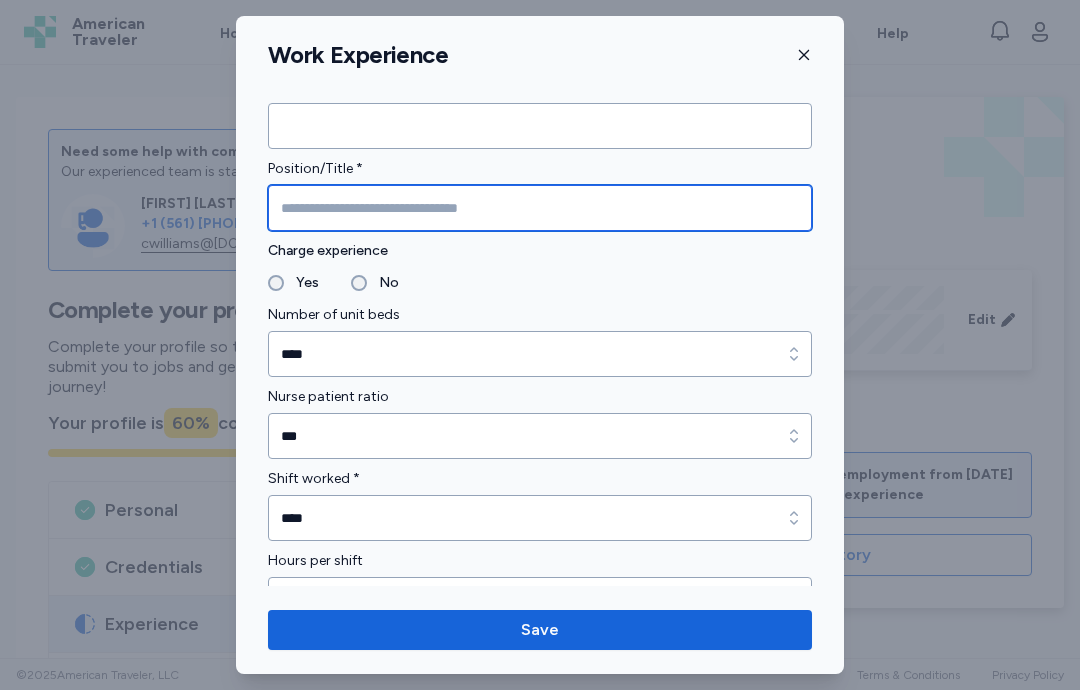 click at bounding box center [540, 208] 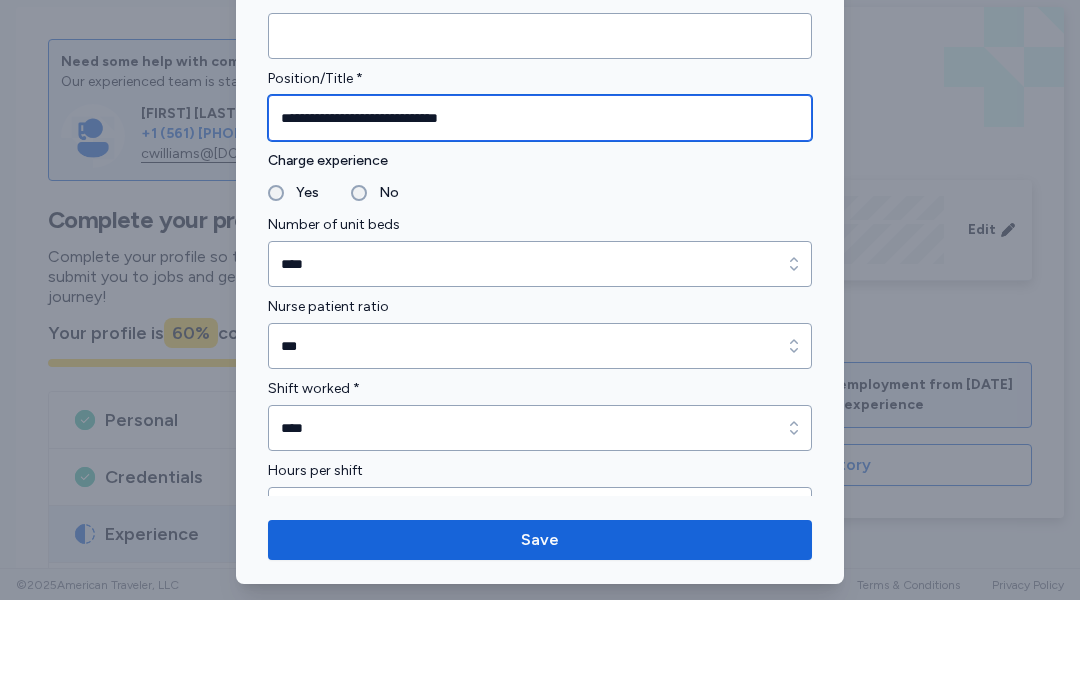 click on "**********" at bounding box center [540, 208] 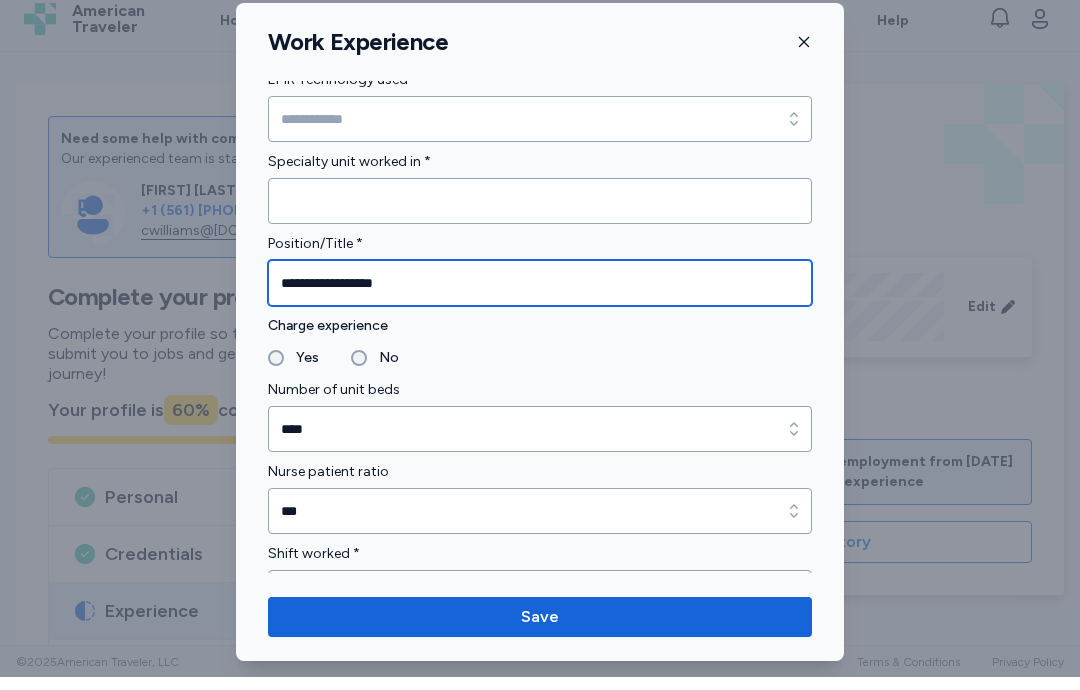 scroll, scrollTop: 1016, scrollLeft: 0, axis: vertical 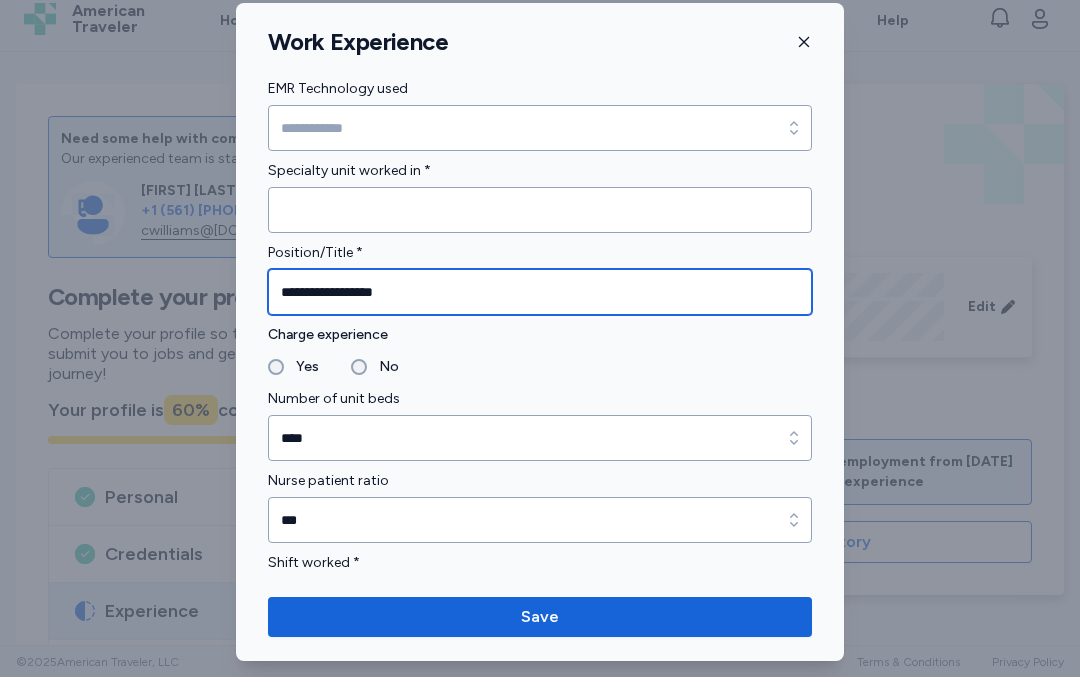 type on "**********" 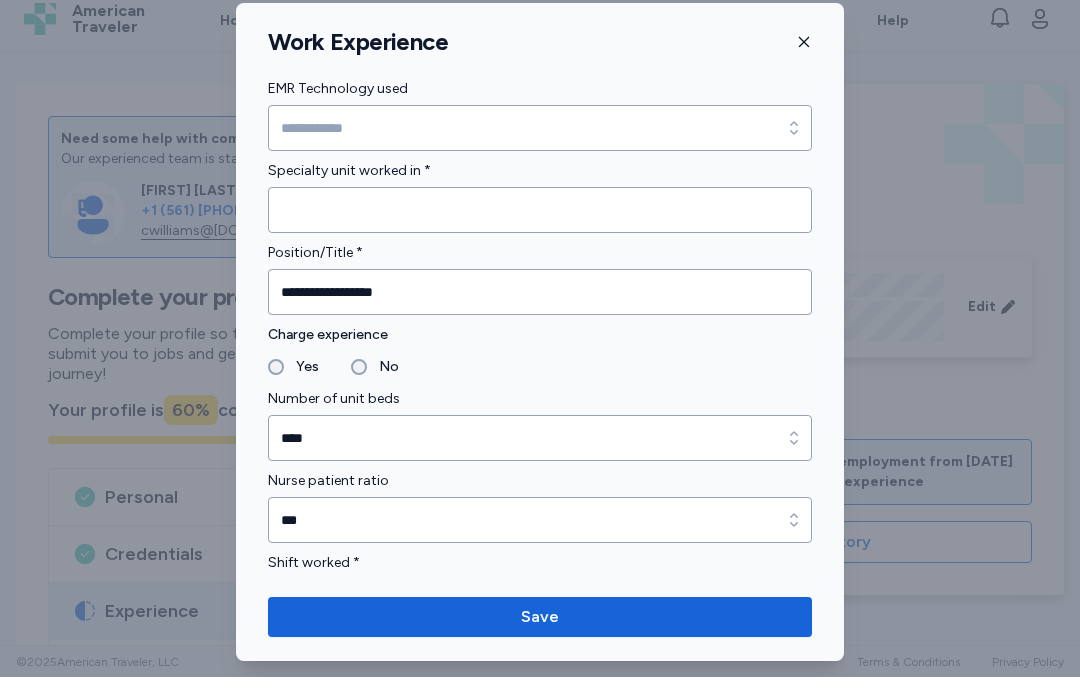 click at bounding box center (540, 223) 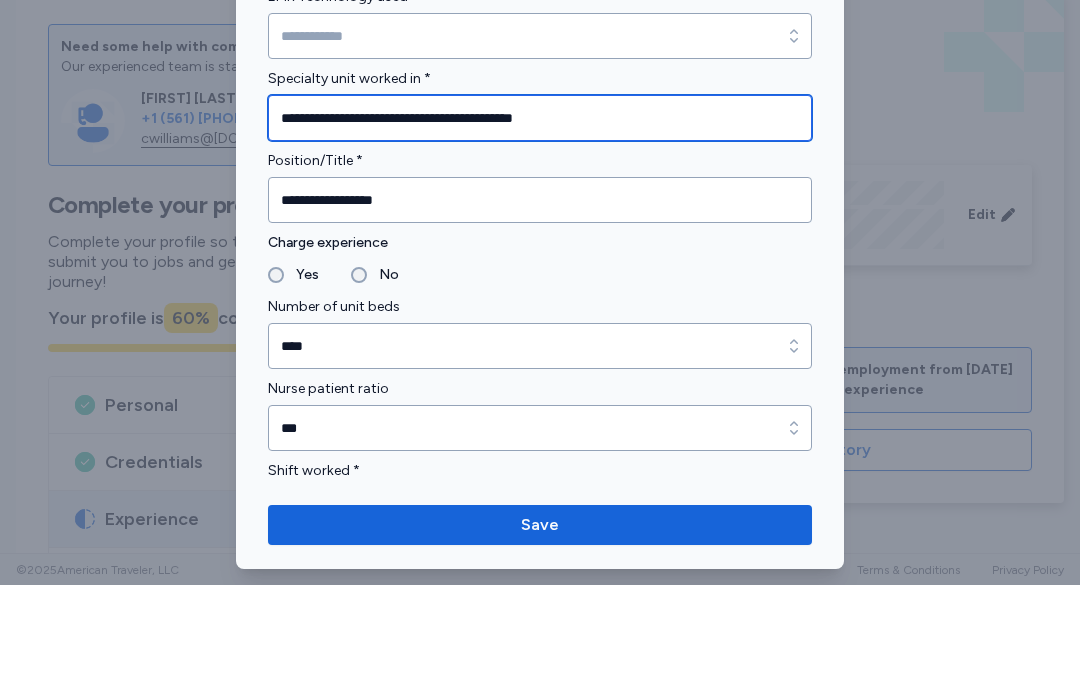 click on "**********" at bounding box center [540, 223] 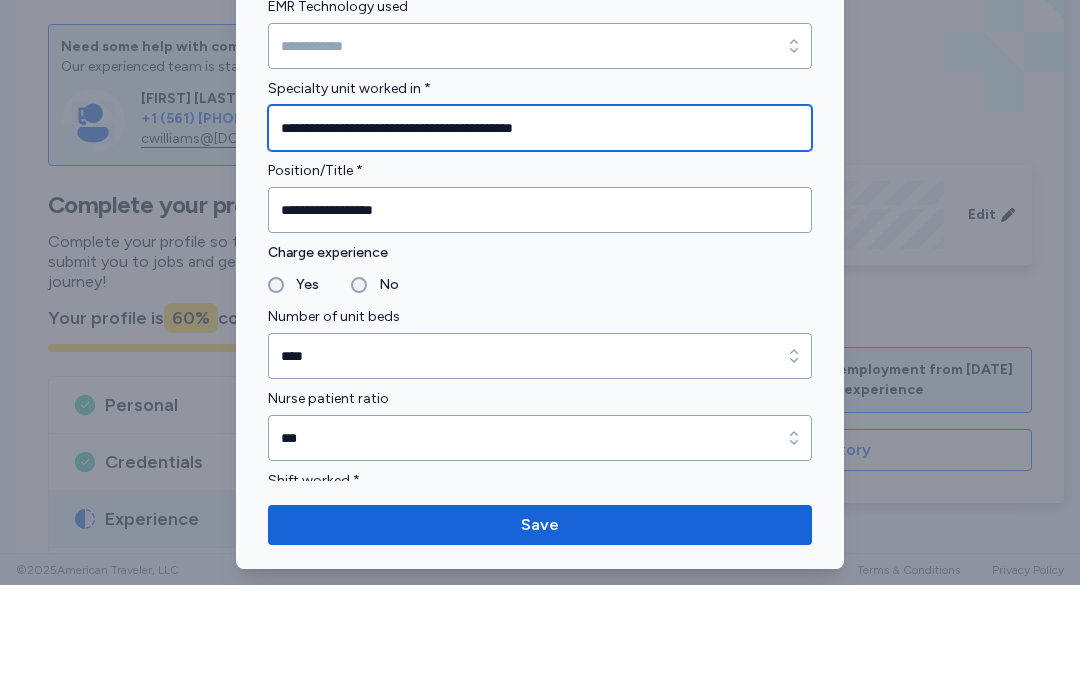scroll, scrollTop: 1005, scrollLeft: 0, axis: vertical 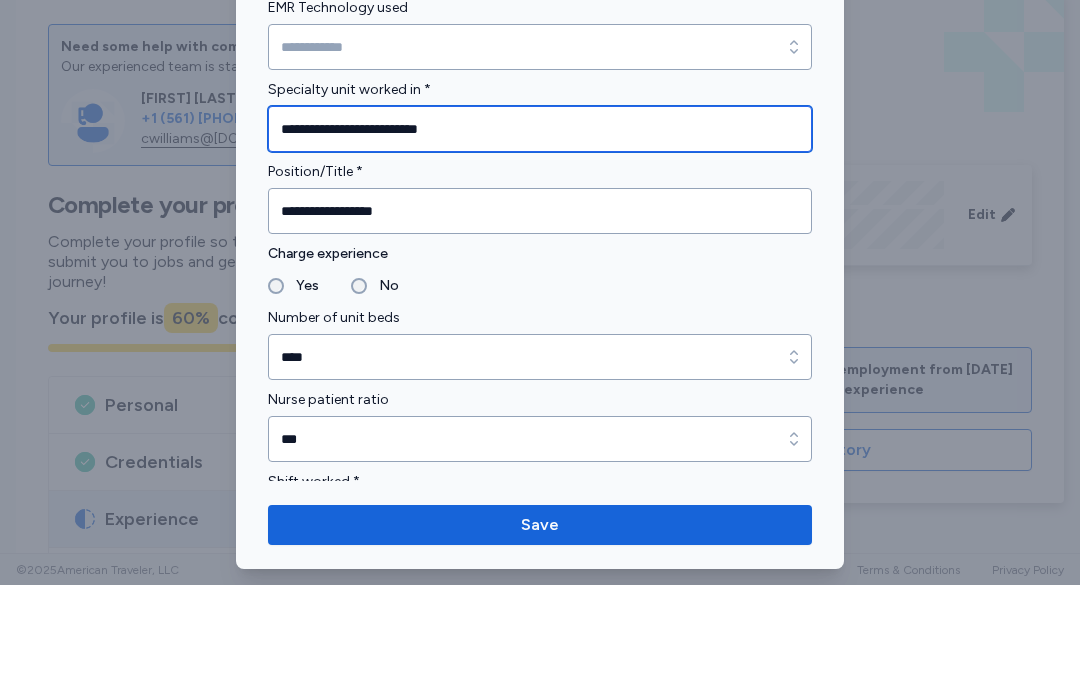 click on "**********" at bounding box center [540, 234] 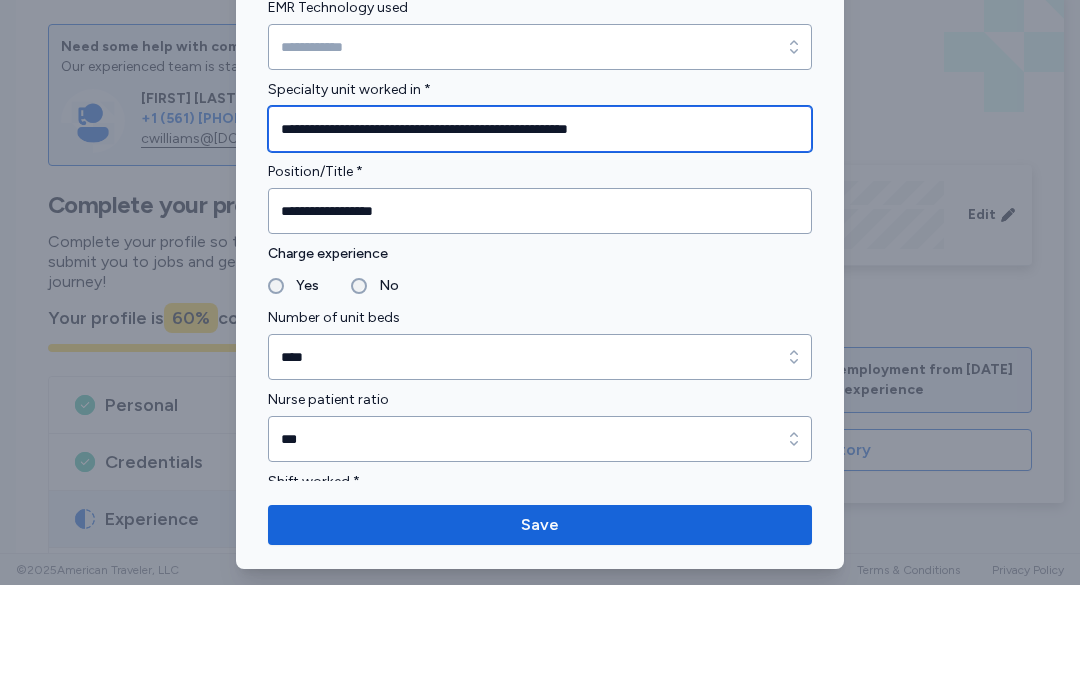 click on "**********" at bounding box center (540, 234) 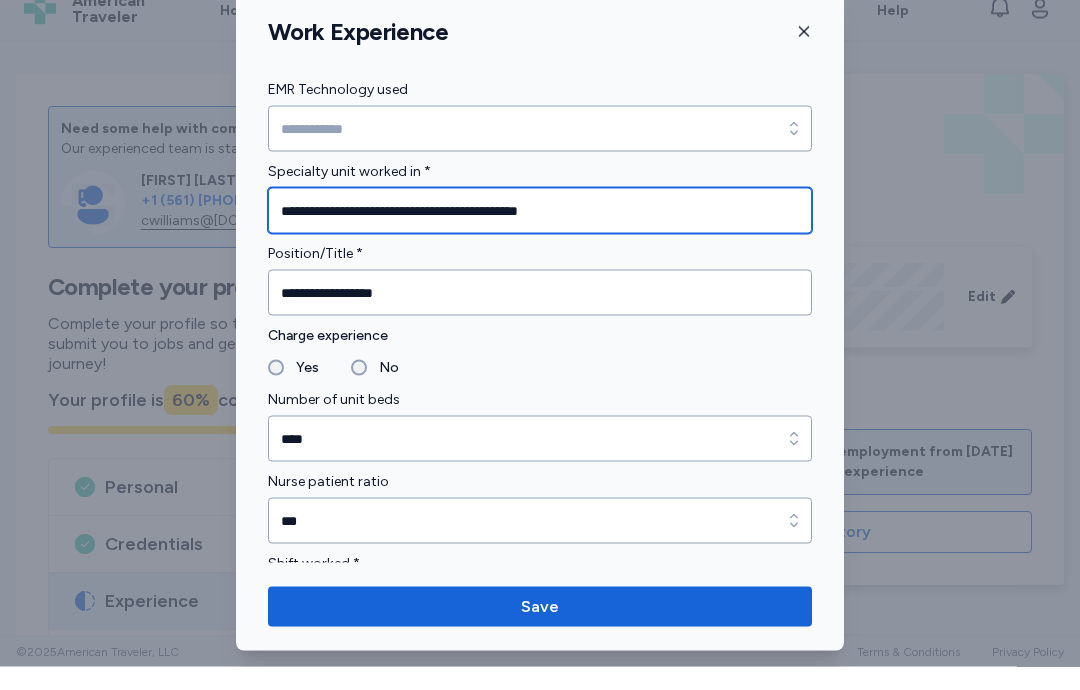 type on "**********" 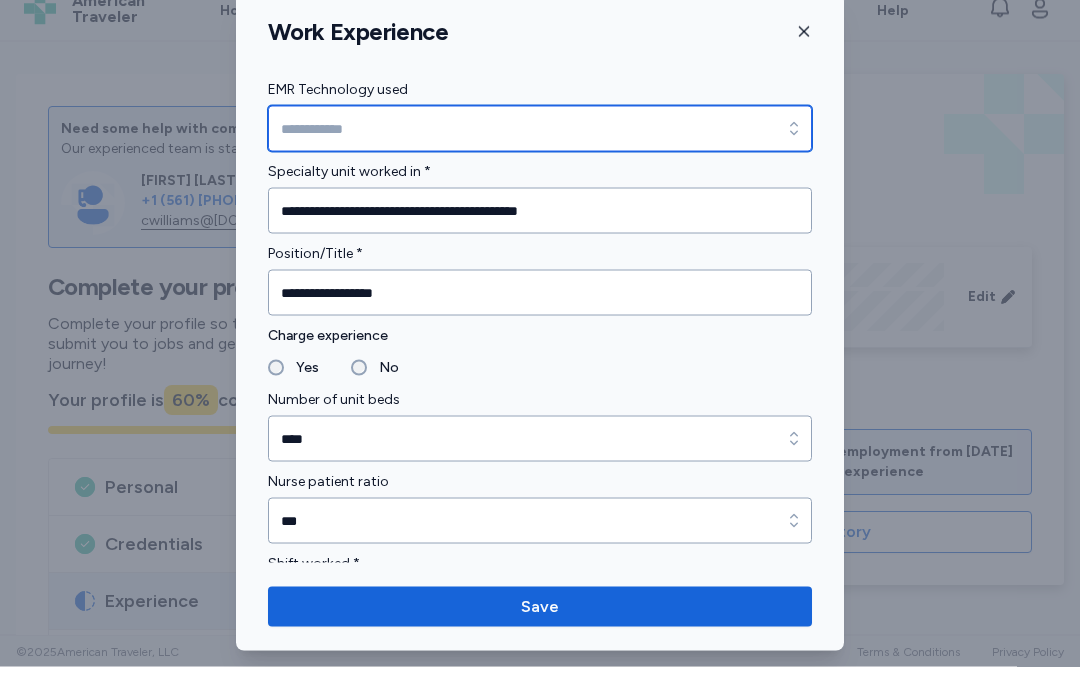 click on "EMR Technology used" at bounding box center [540, 152] 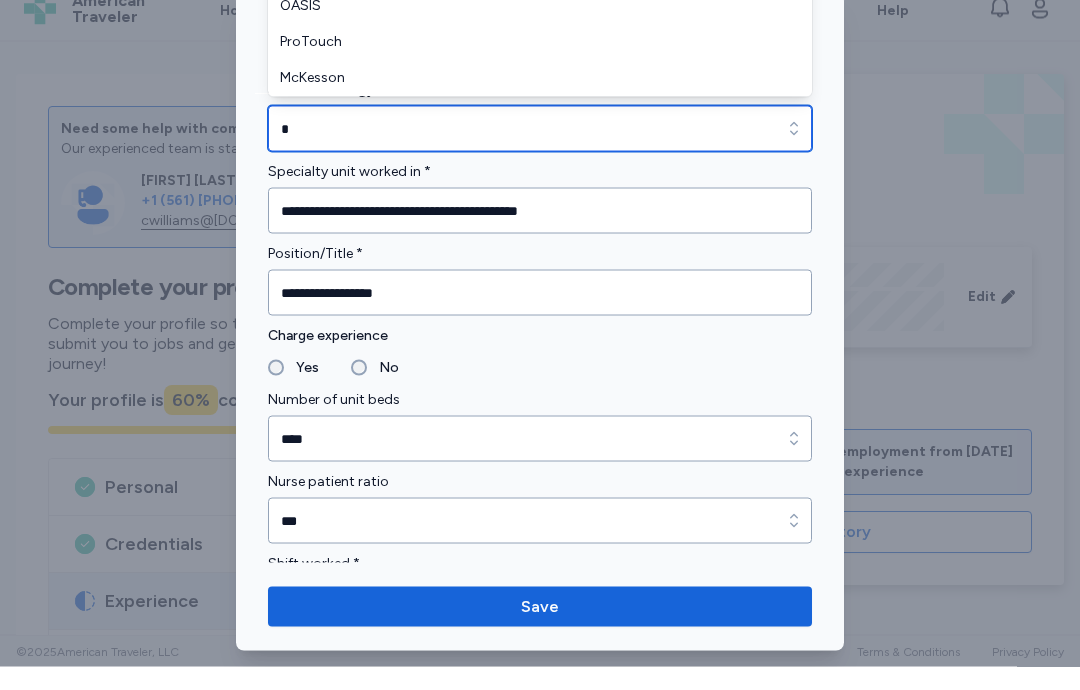 scroll, scrollTop: 0, scrollLeft: 0, axis: both 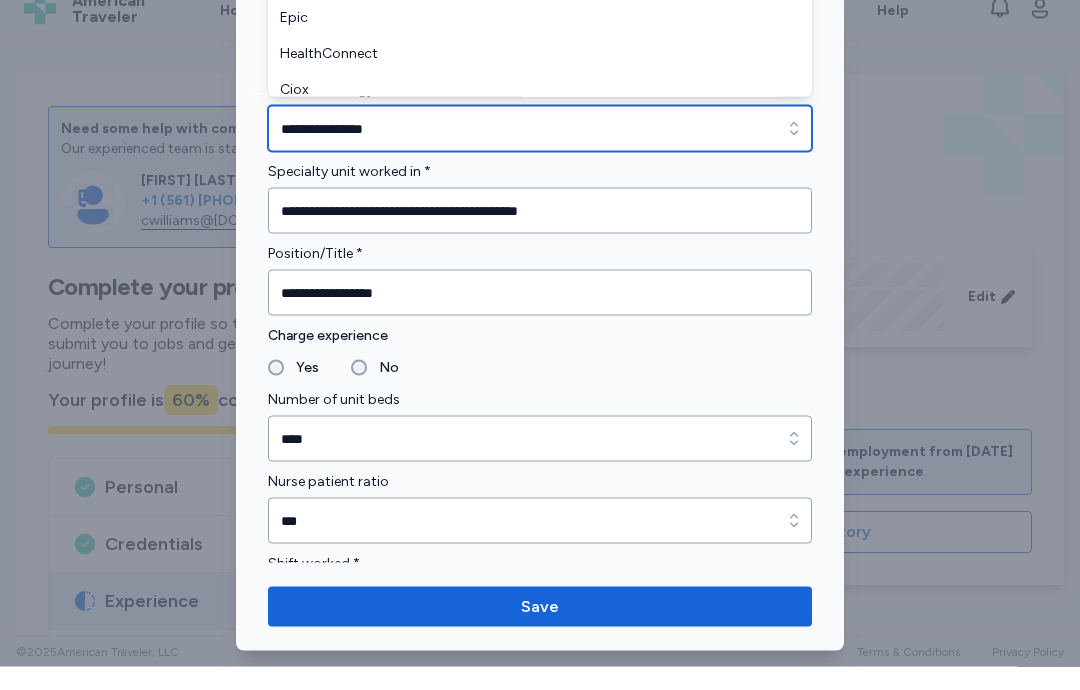 type on "**********" 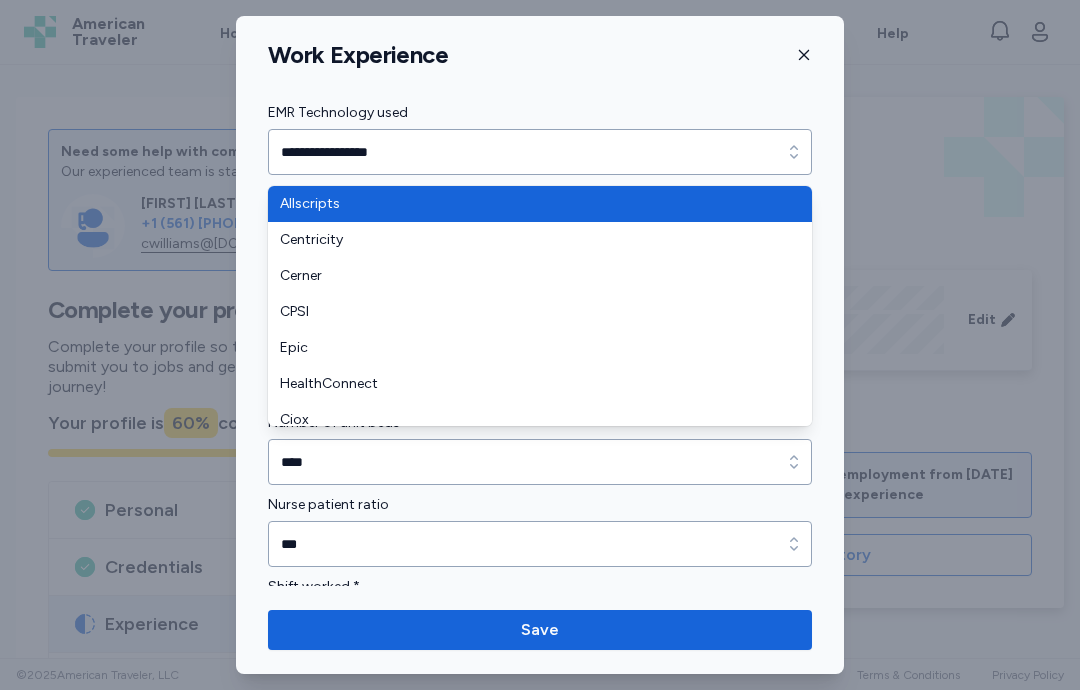 type 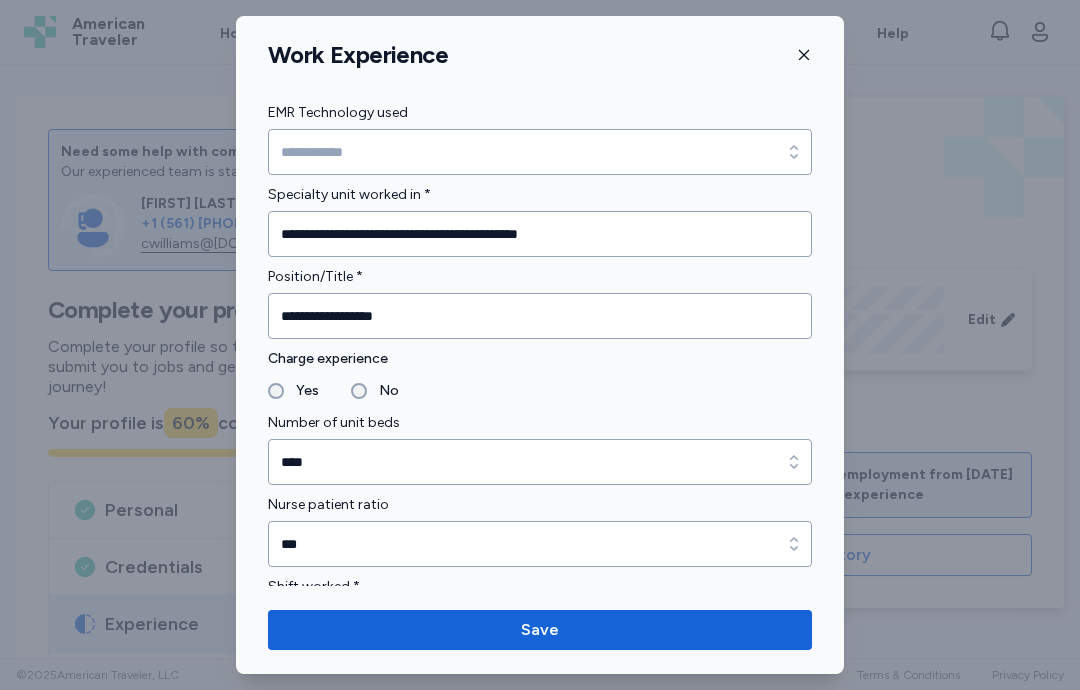 click at bounding box center [540, 345] 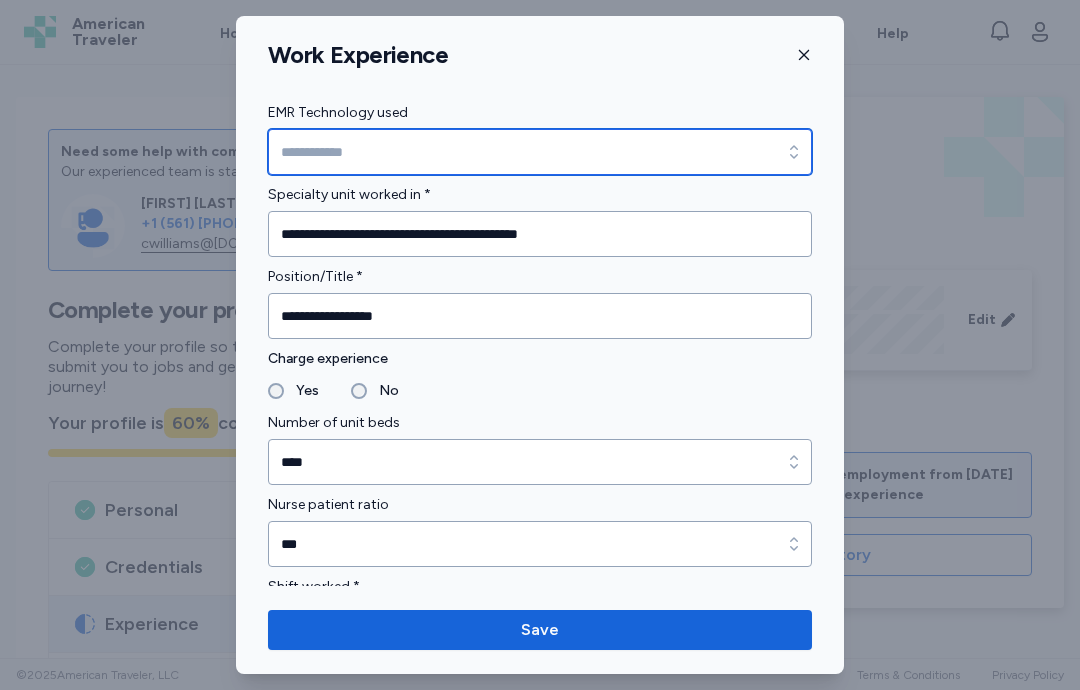 click 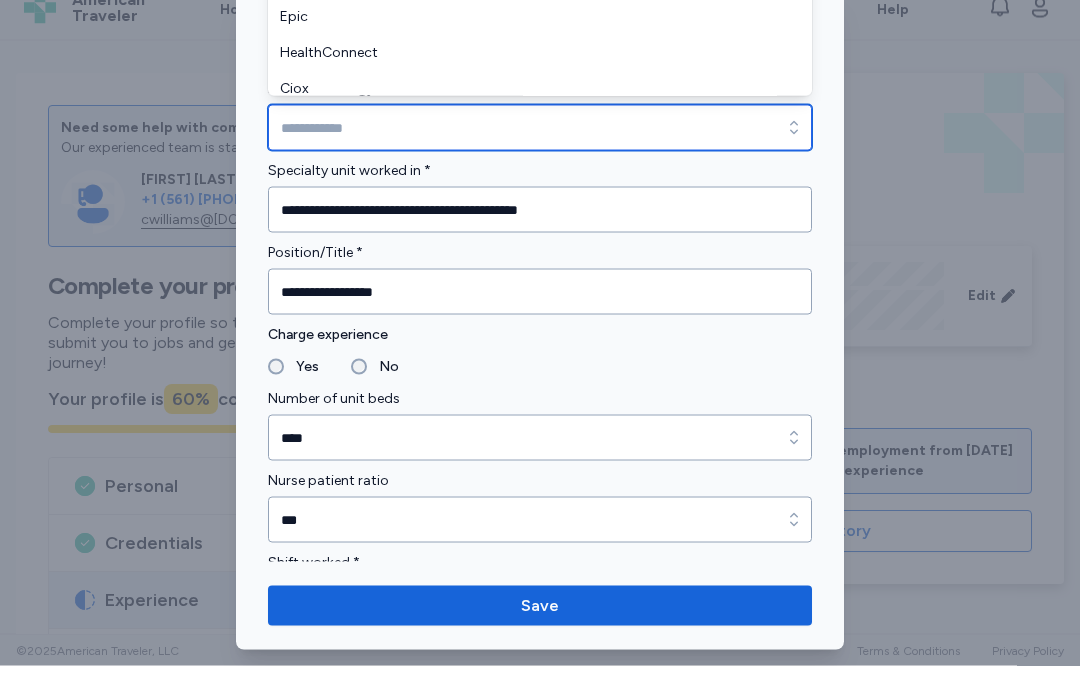 scroll, scrollTop: 0, scrollLeft: 0, axis: both 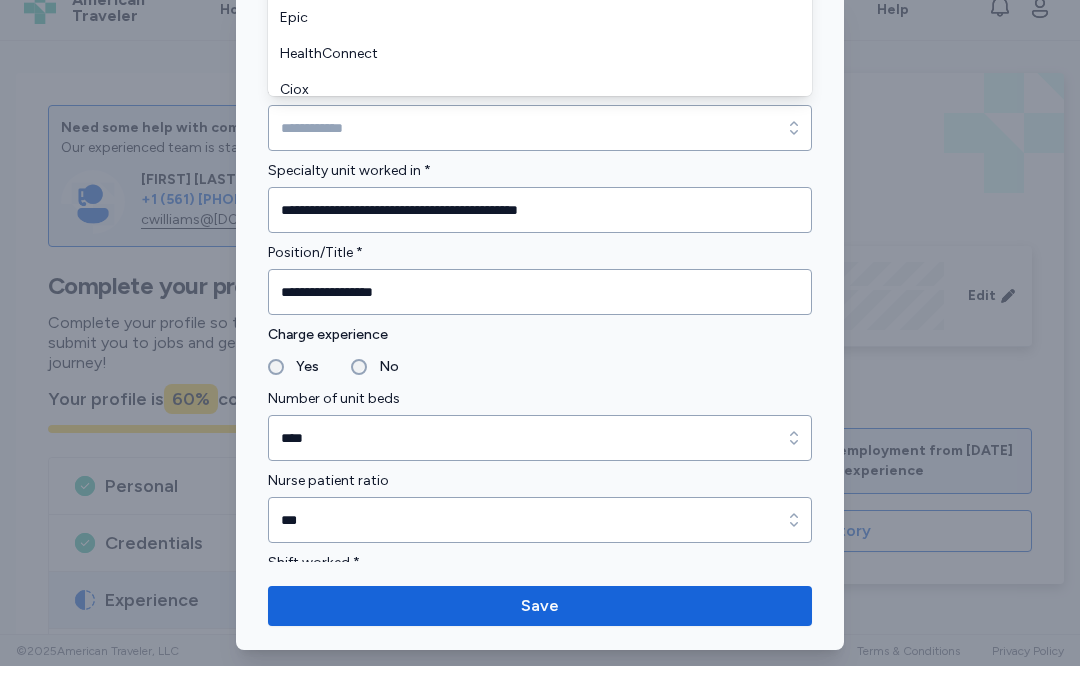click at bounding box center [540, 345] 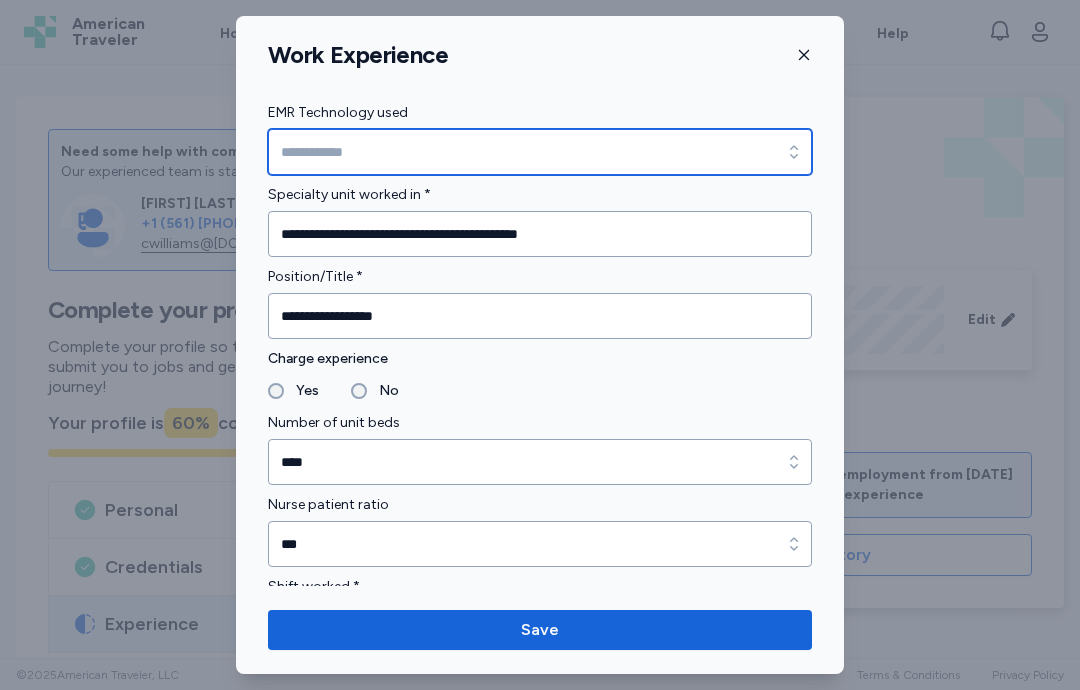 click on "EMR Technology used" at bounding box center (540, 152) 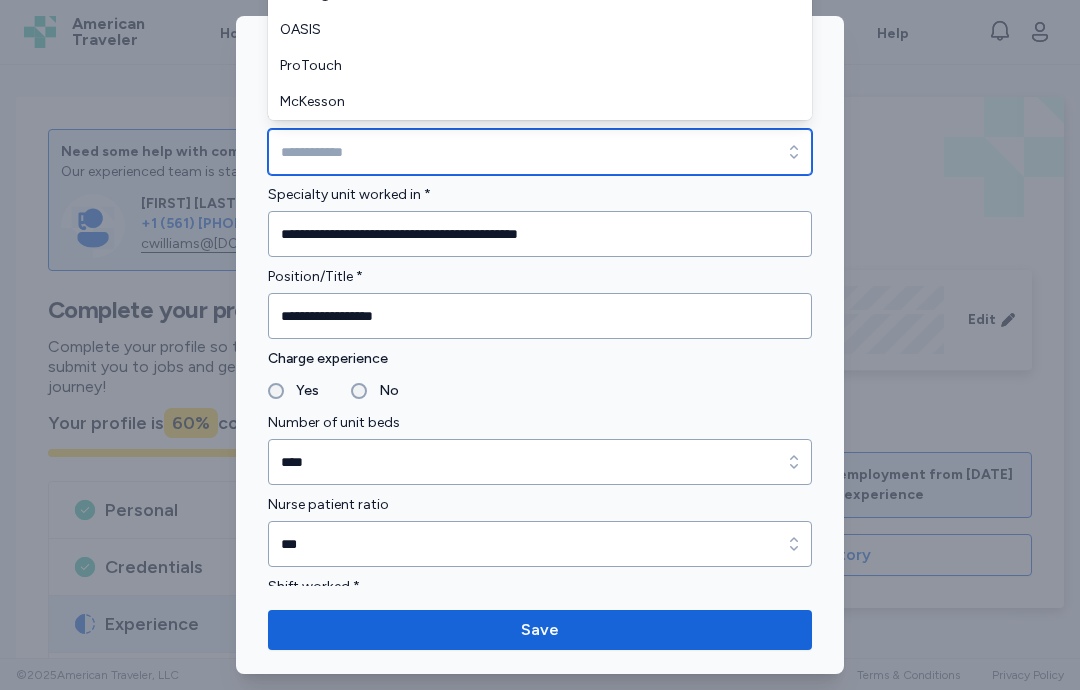 scroll, scrollTop: 336, scrollLeft: 0, axis: vertical 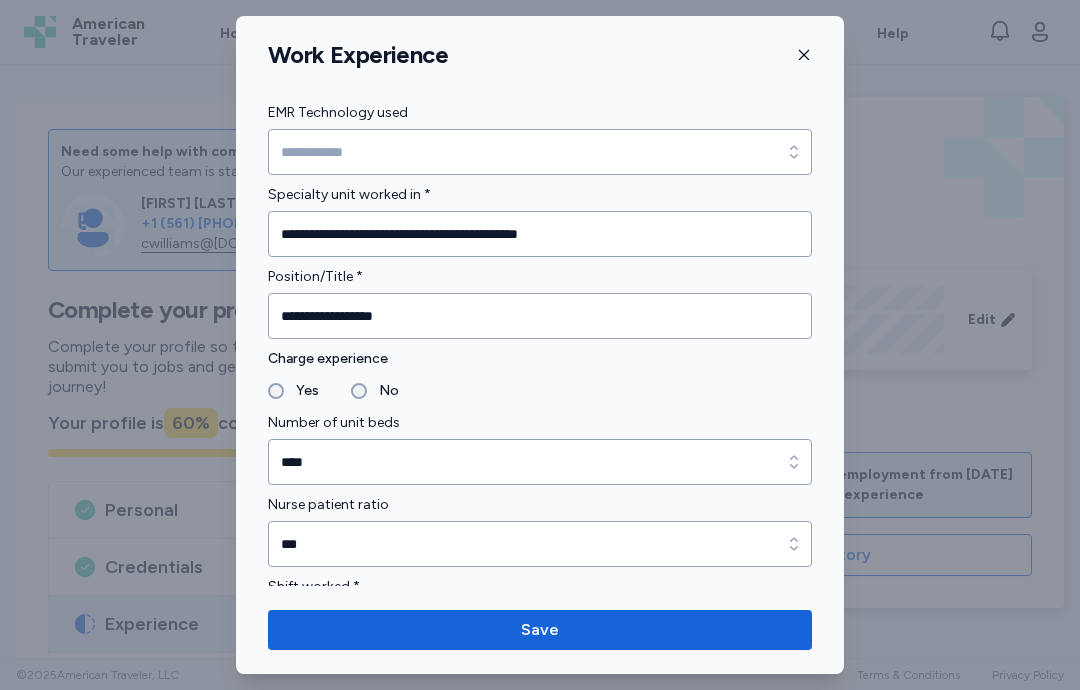 click at bounding box center [540, 345] 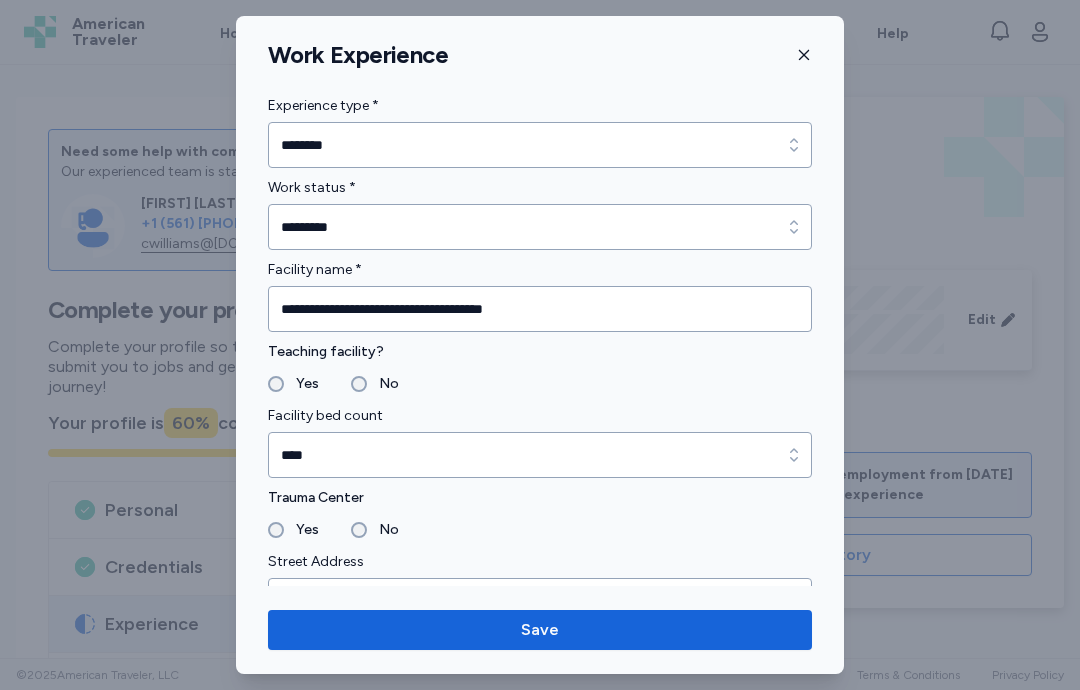 scroll, scrollTop: 0, scrollLeft: 0, axis: both 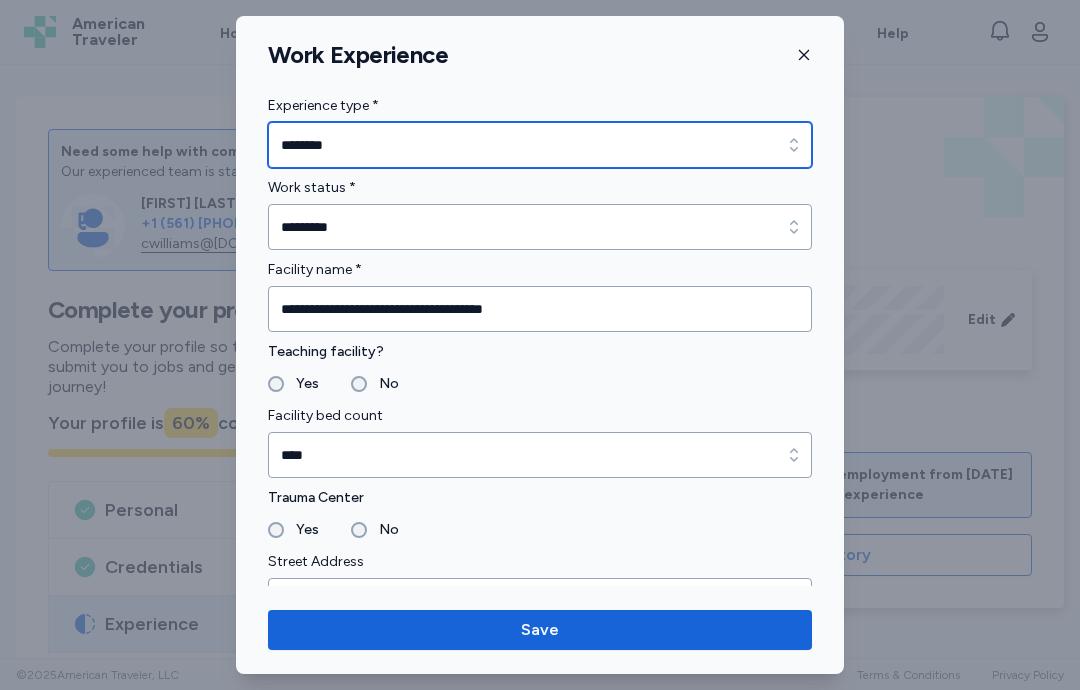click at bounding box center [794, 145] 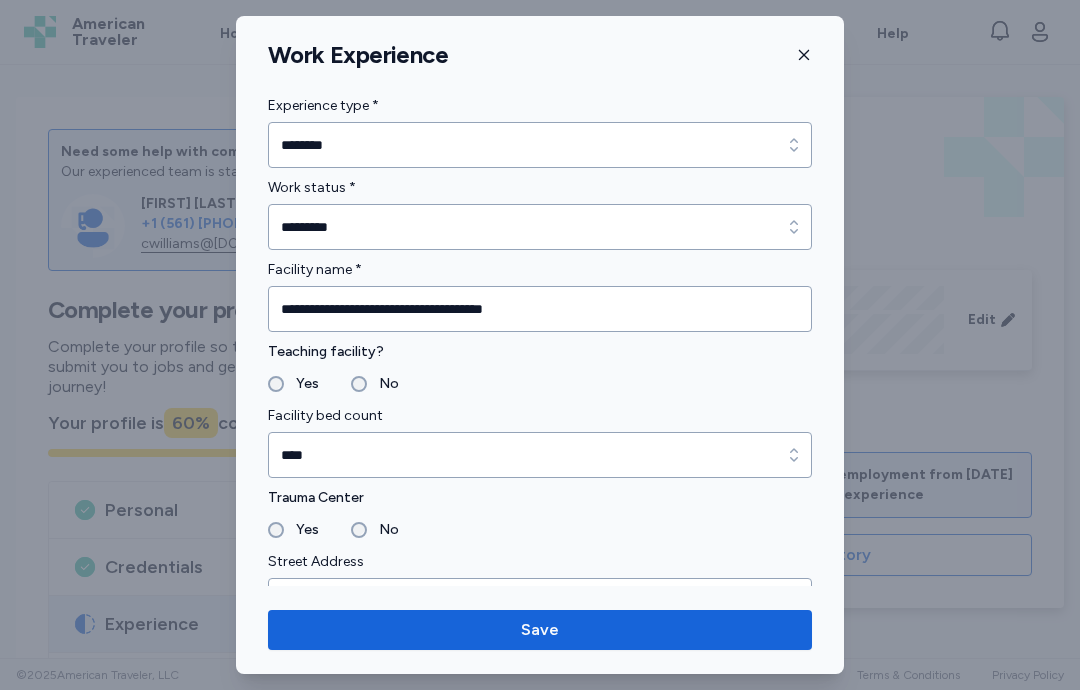 click at bounding box center (540, 345) 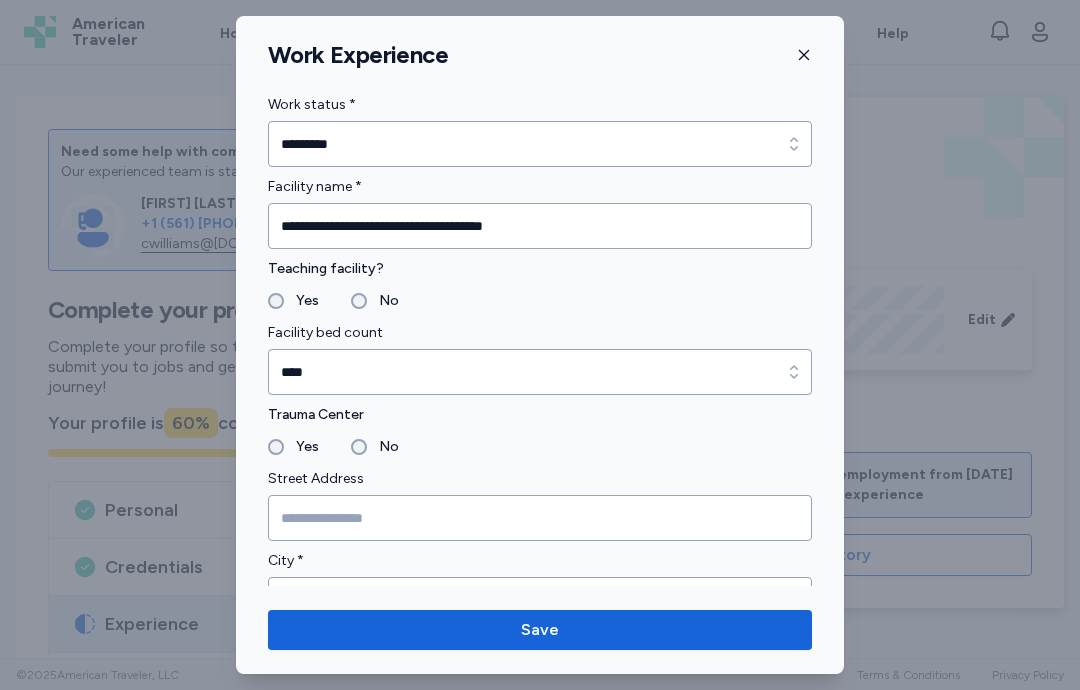 scroll, scrollTop: 85, scrollLeft: 0, axis: vertical 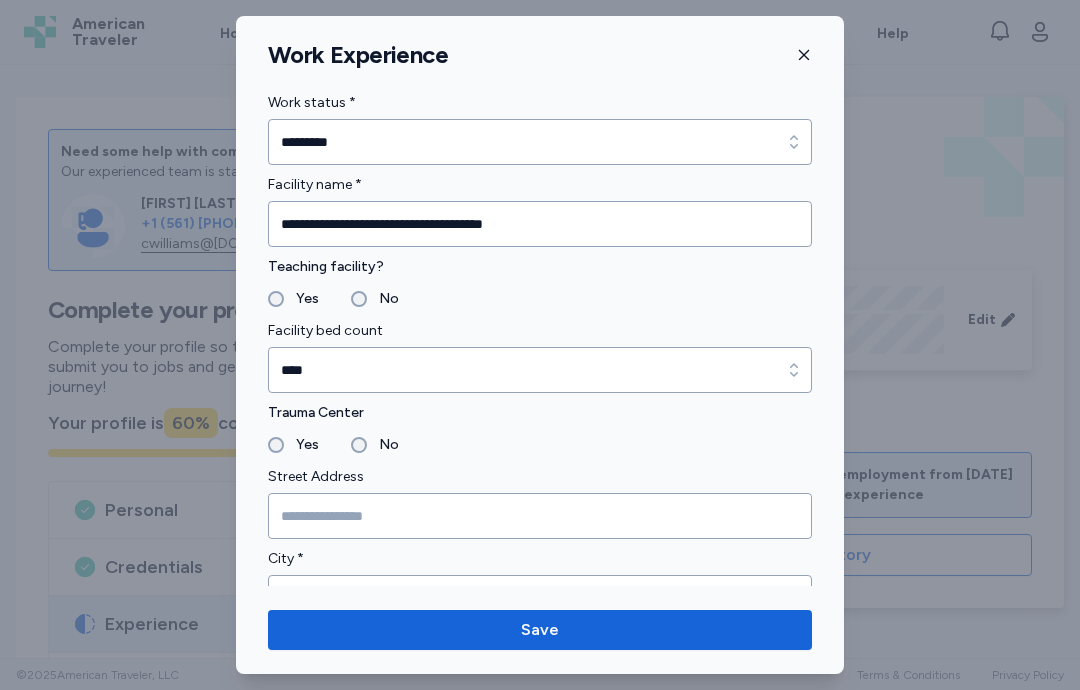 click on "No" at bounding box center (383, 299) 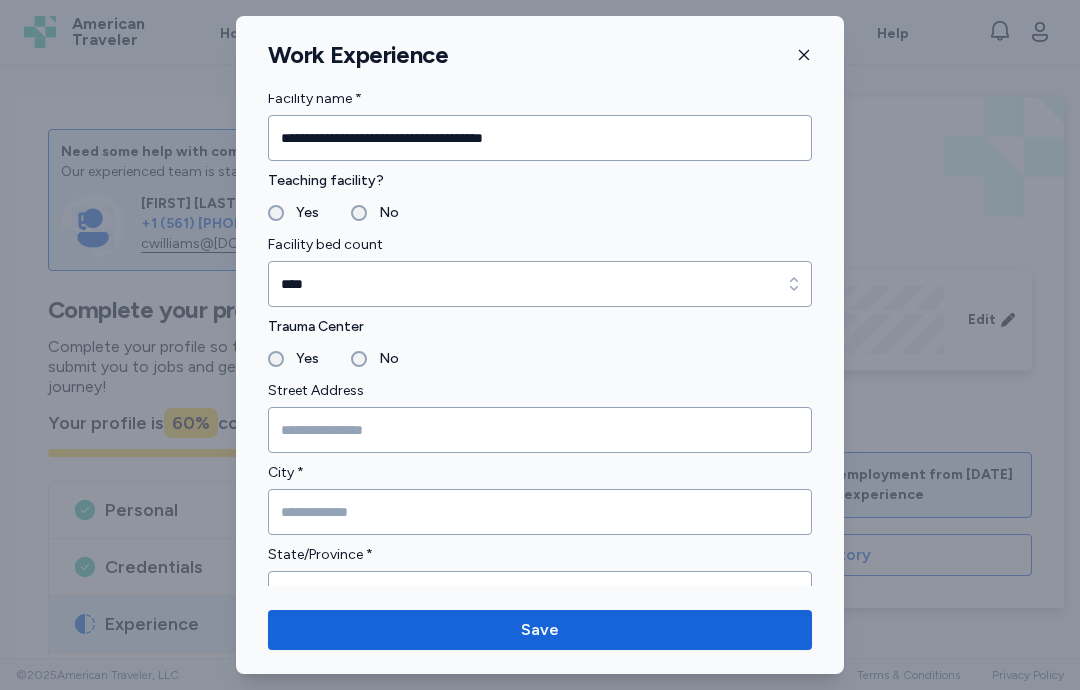 scroll, scrollTop: 178, scrollLeft: 0, axis: vertical 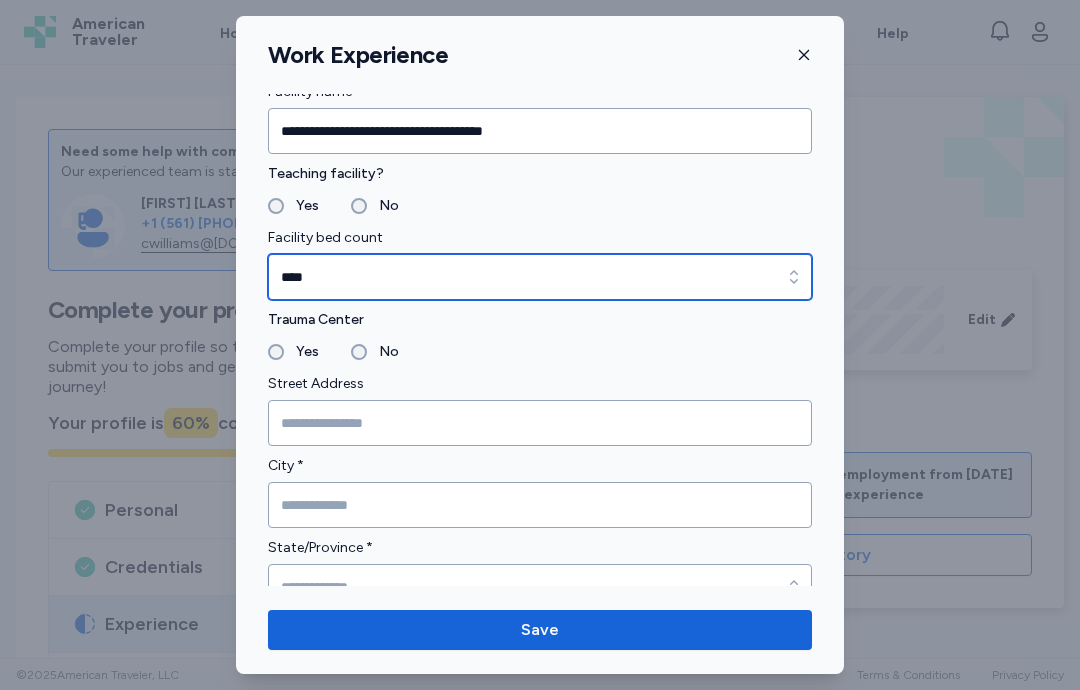click 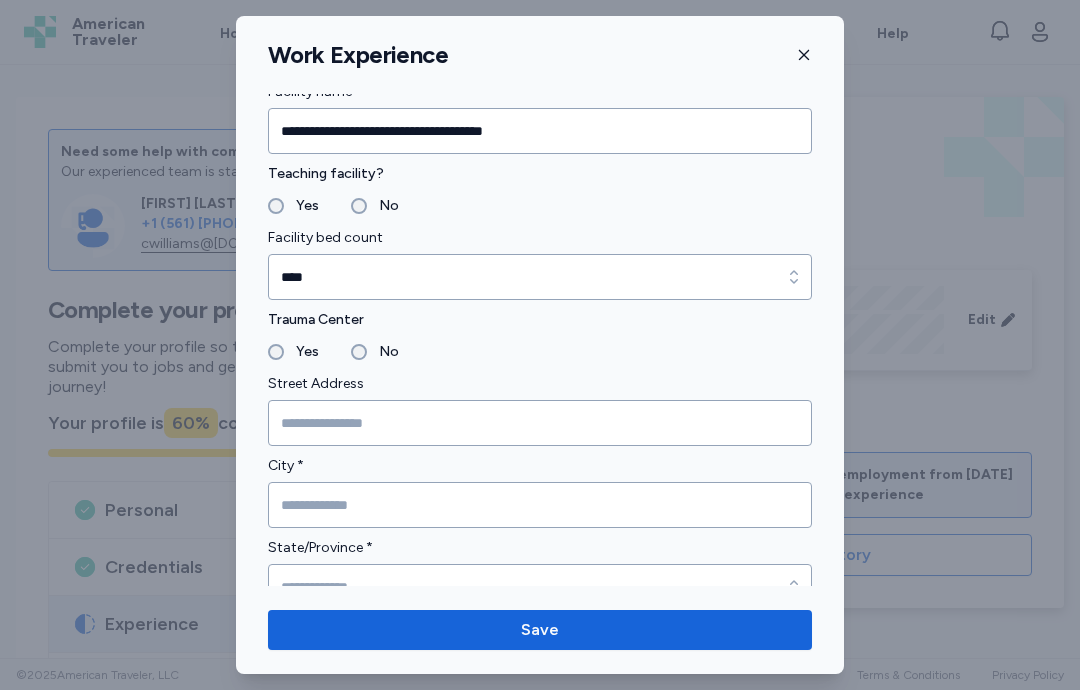 click at bounding box center [540, 345] 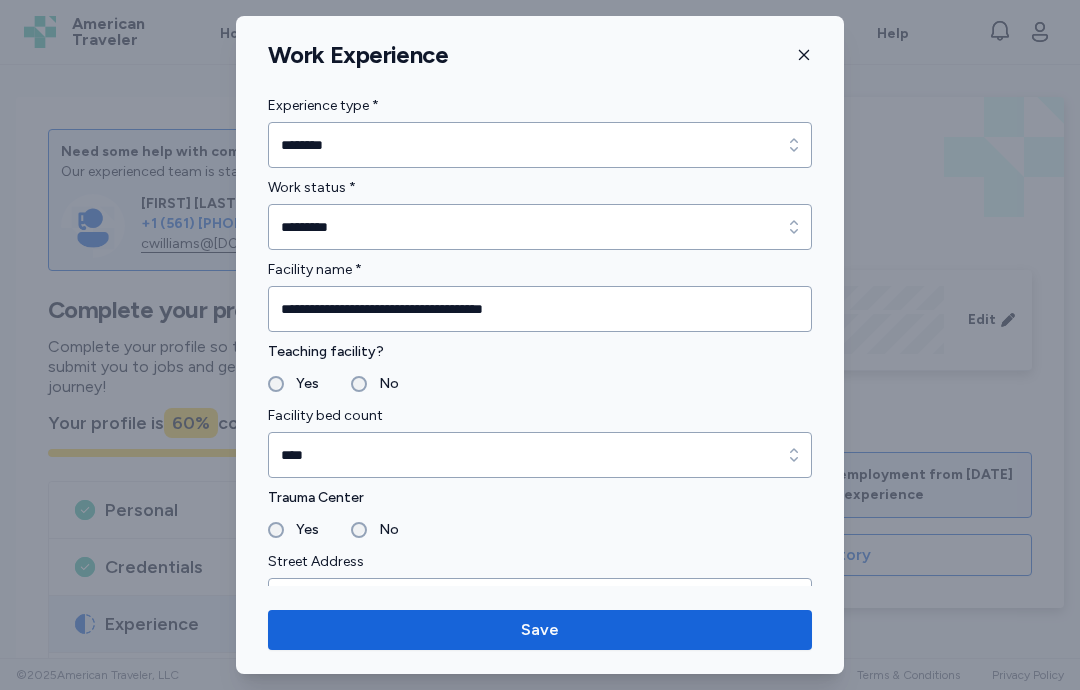 scroll, scrollTop: 0, scrollLeft: 0, axis: both 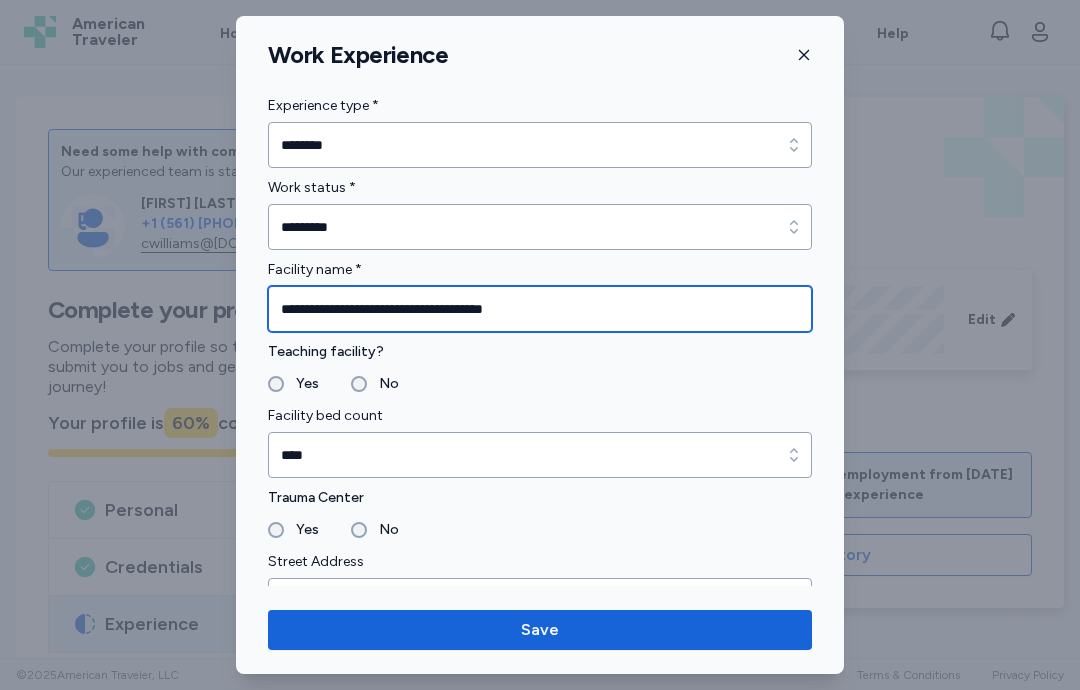 click on "**********" at bounding box center (540, 309) 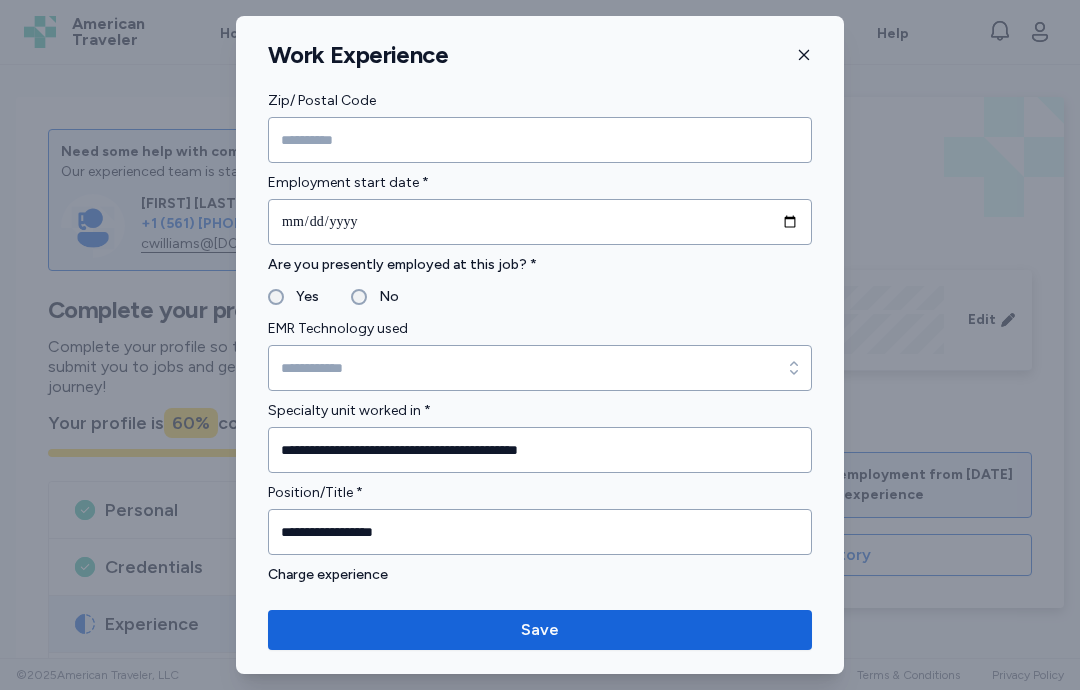 scroll, scrollTop: 803, scrollLeft: 0, axis: vertical 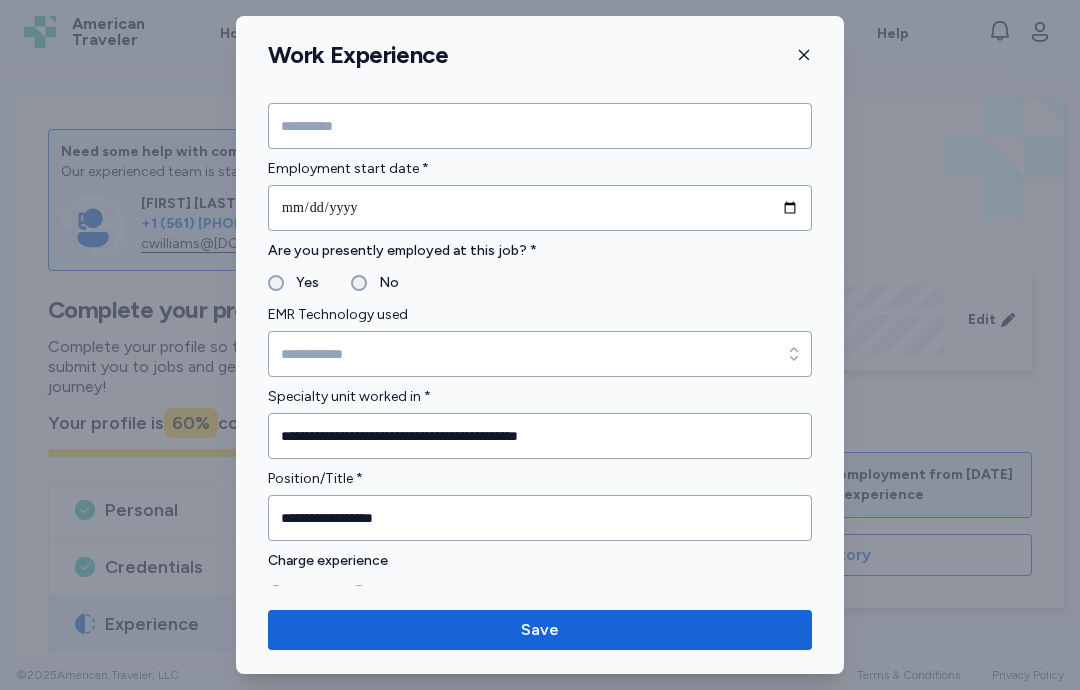 click on "No" at bounding box center [383, 283] 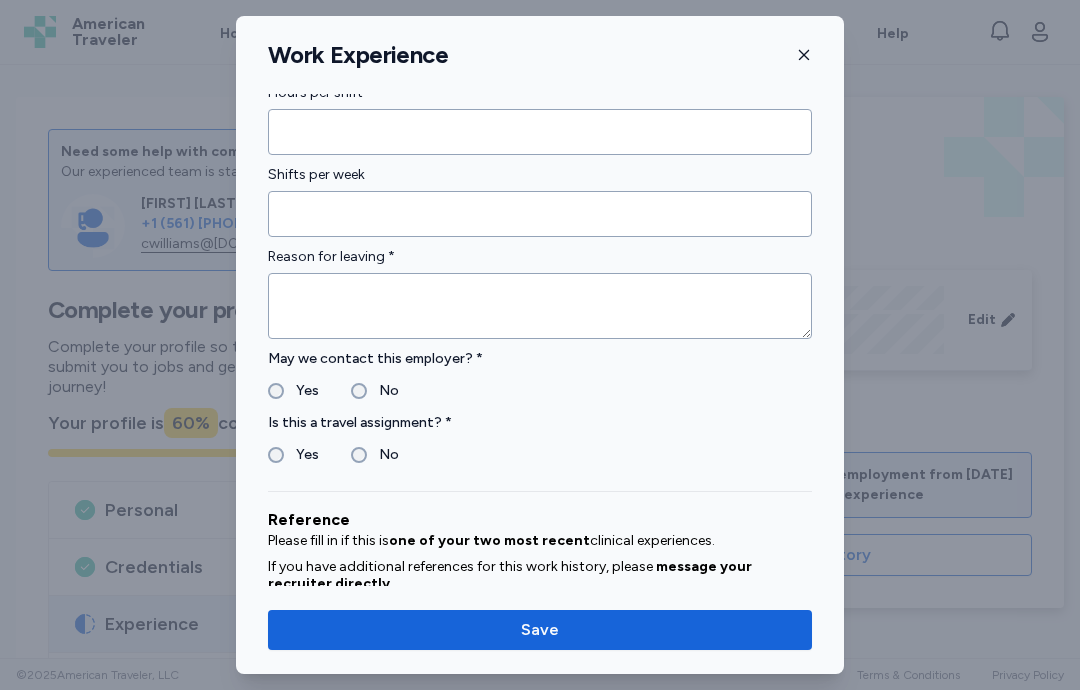 scroll, scrollTop: 1665, scrollLeft: 0, axis: vertical 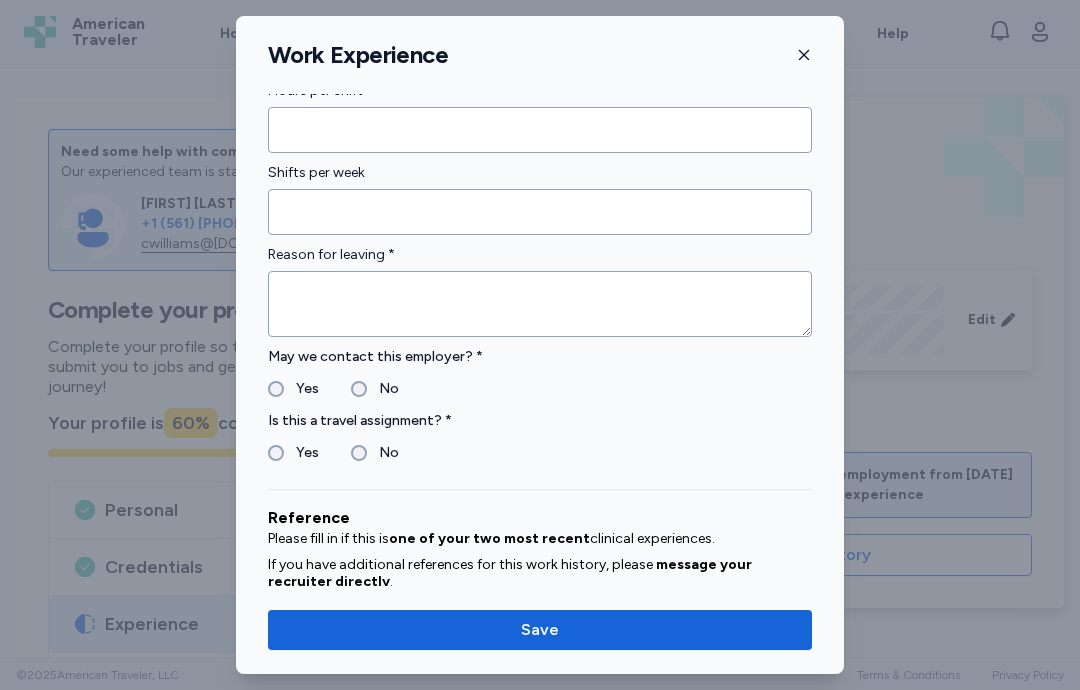 click at bounding box center [540, 304] 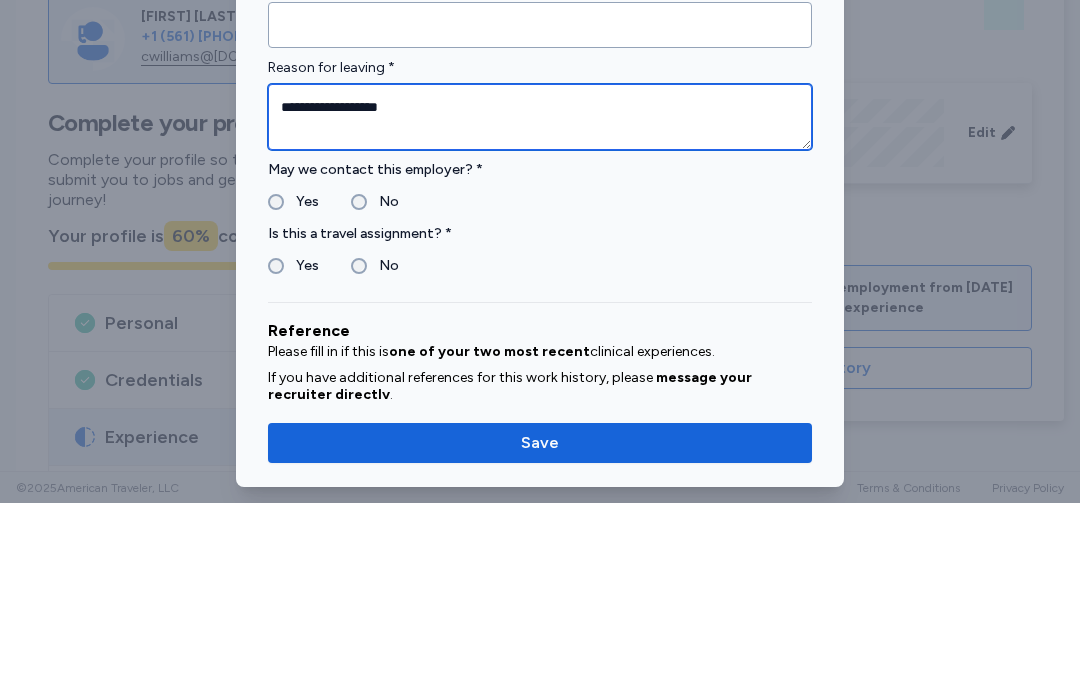 click on "**********" at bounding box center [540, 304] 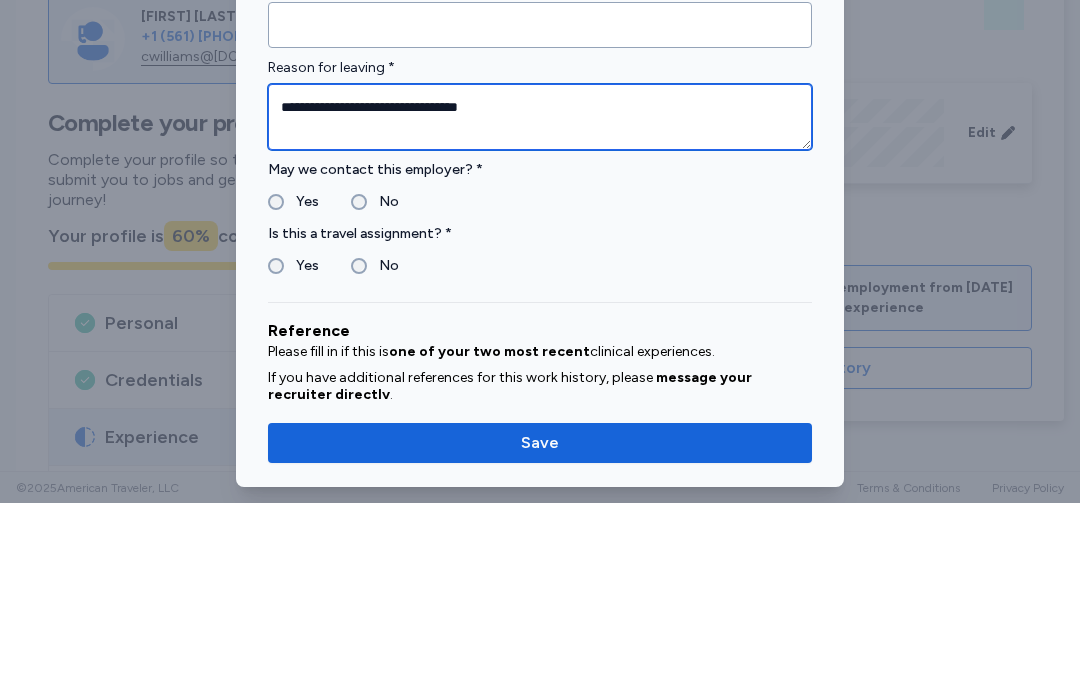 click on "**********" at bounding box center (540, 304) 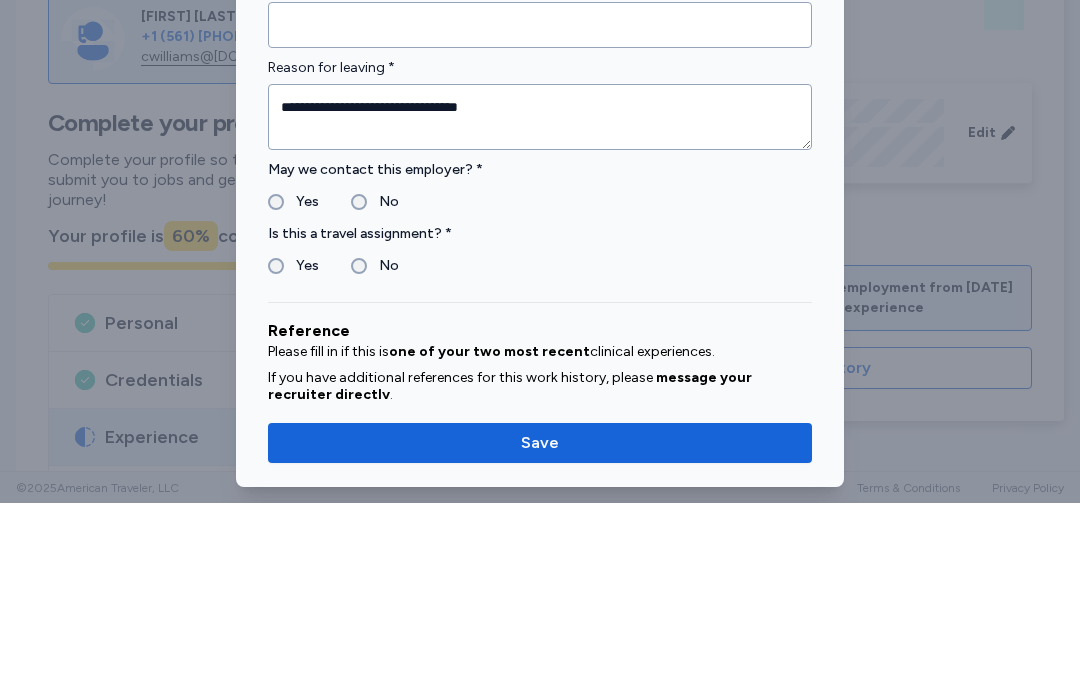 click on "Yes No" at bounding box center [540, 389] 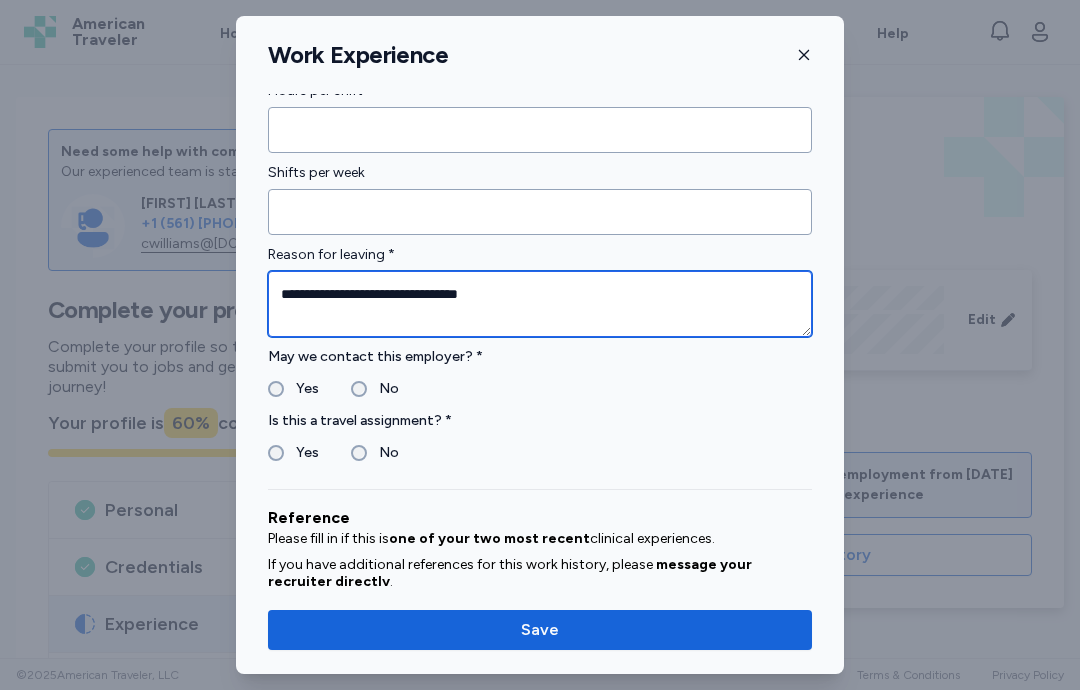 click on "**********" at bounding box center (540, 304) 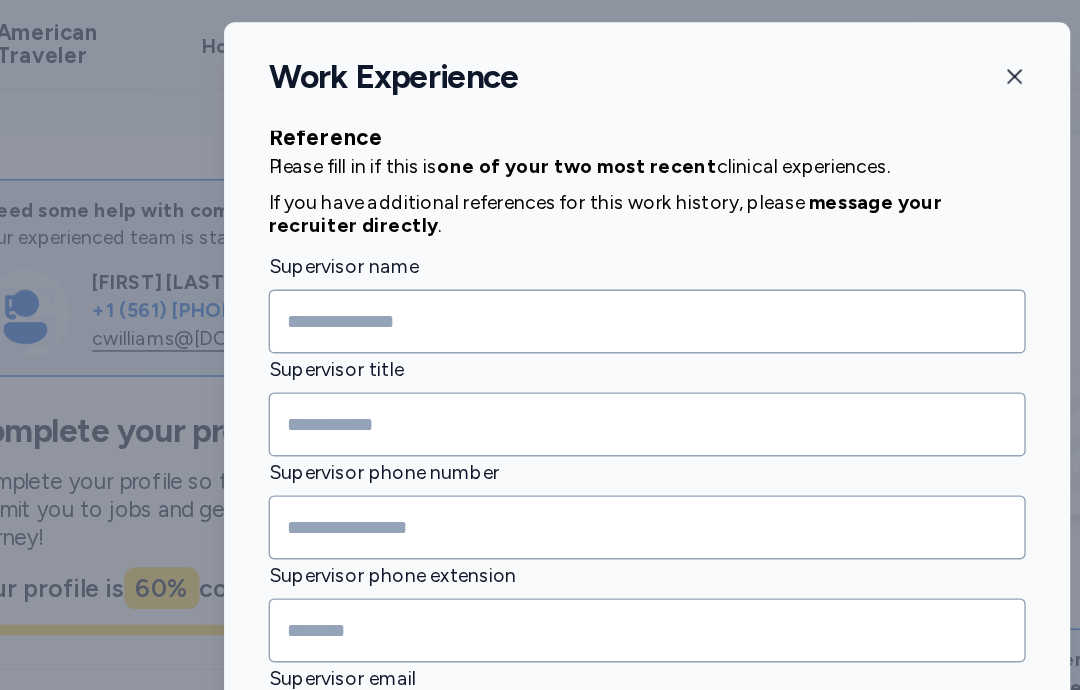 scroll, scrollTop: 2084, scrollLeft: 0, axis: vertical 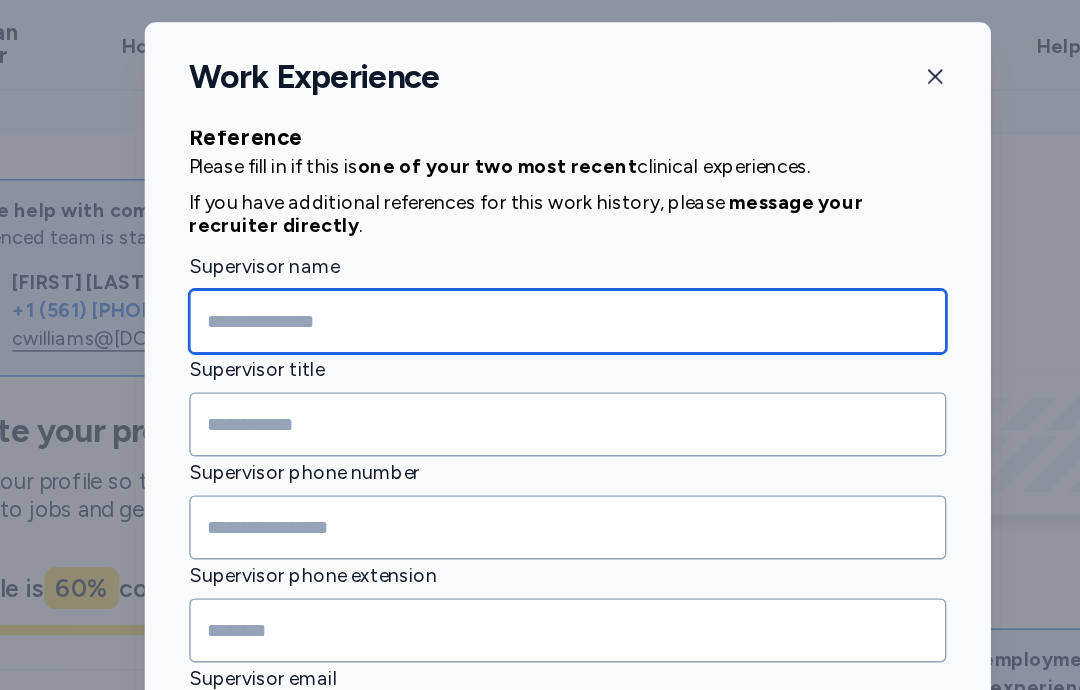 click at bounding box center (540, 231) 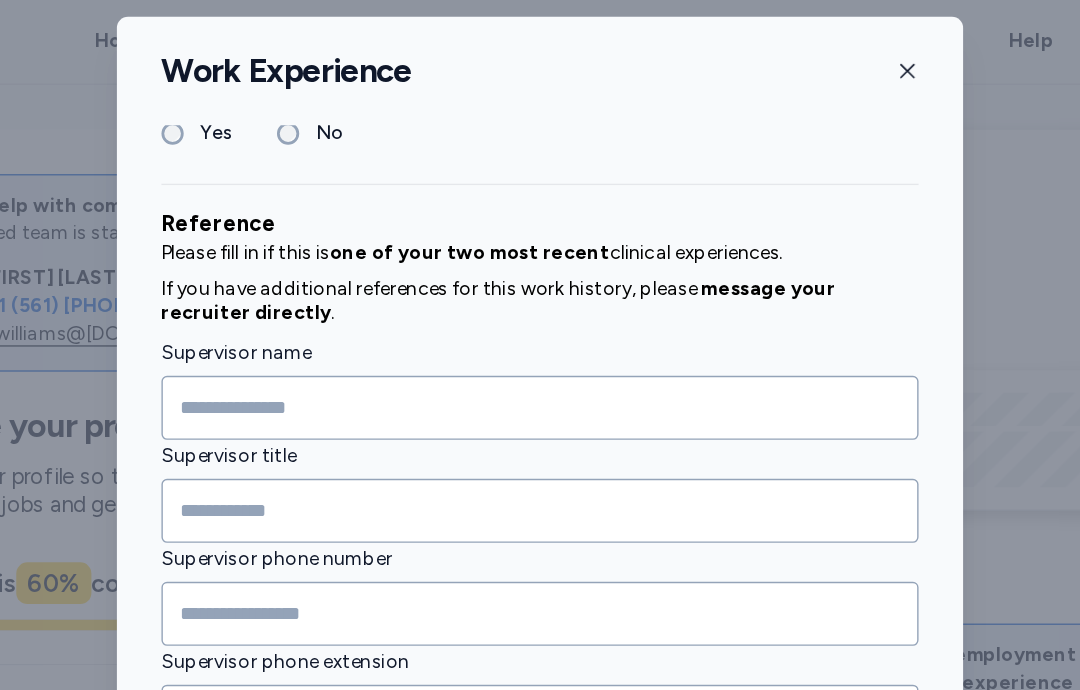 scroll, scrollTop: 2029, scrollLeft: 0, axis: vertical 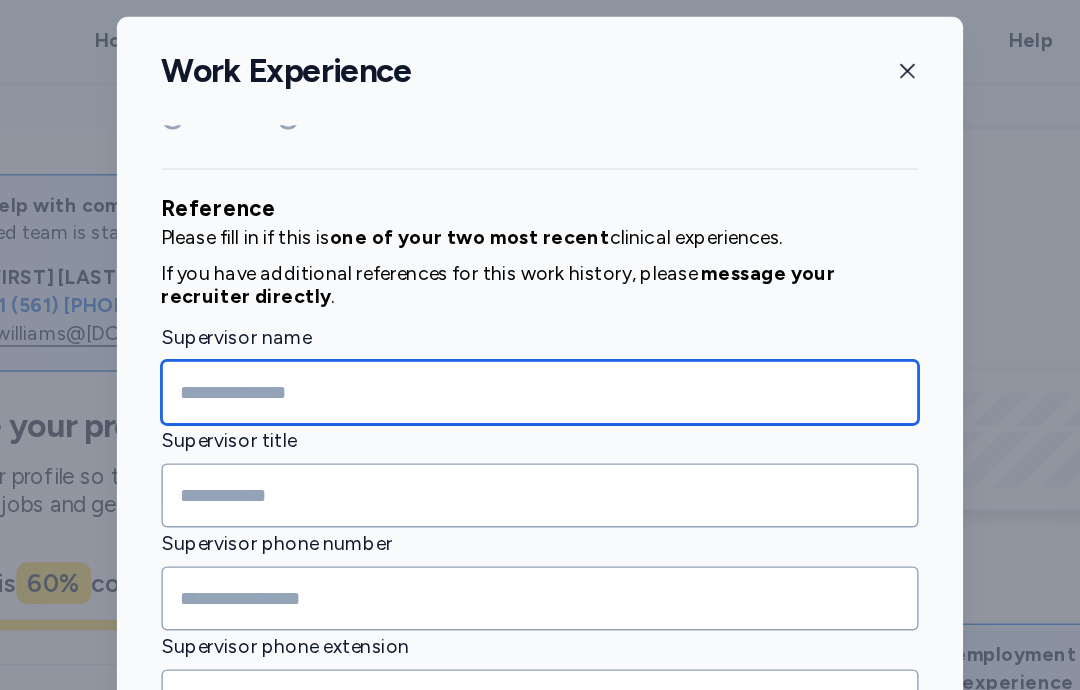 click at bounding box center [540, 286] 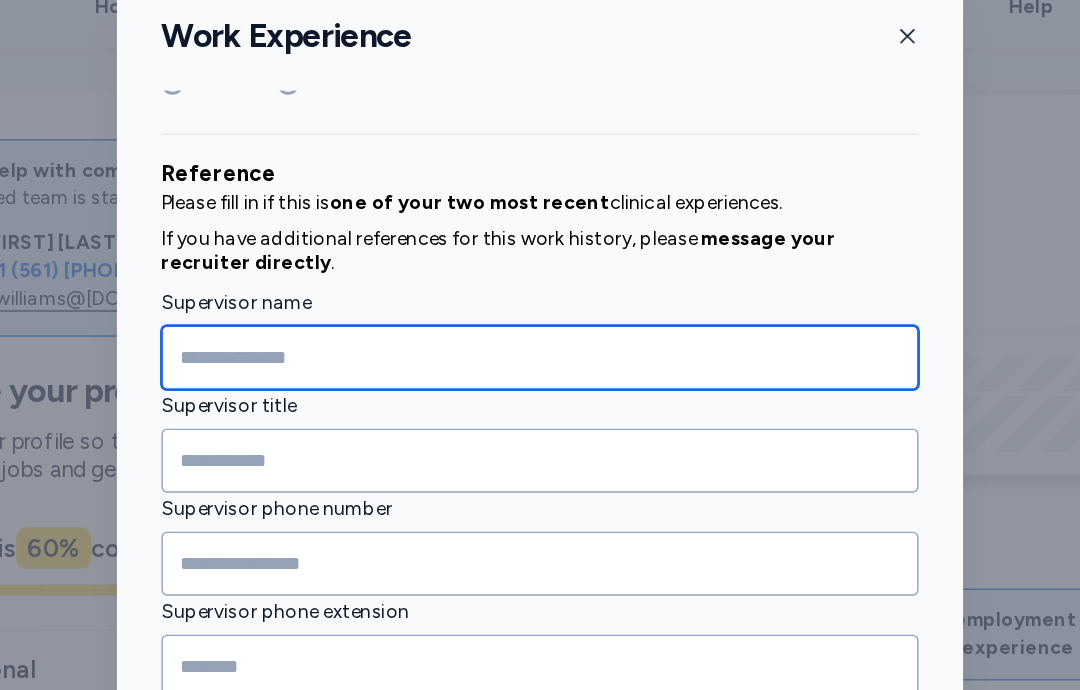 click at bounding box center (540, 286) 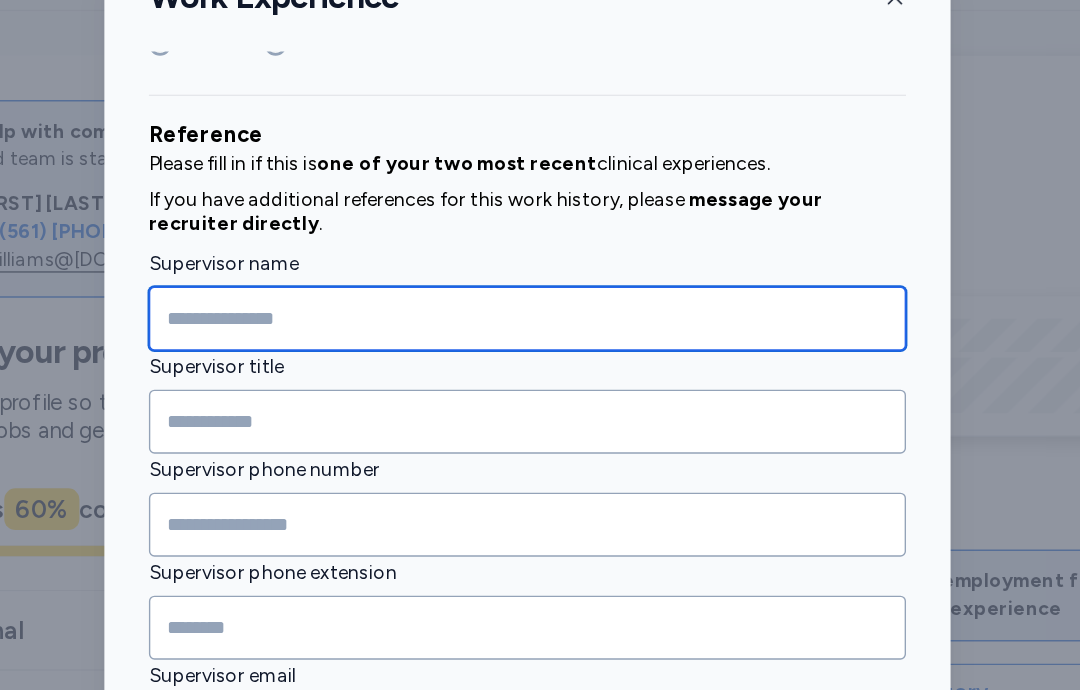 click at bounding box center [540, 286] 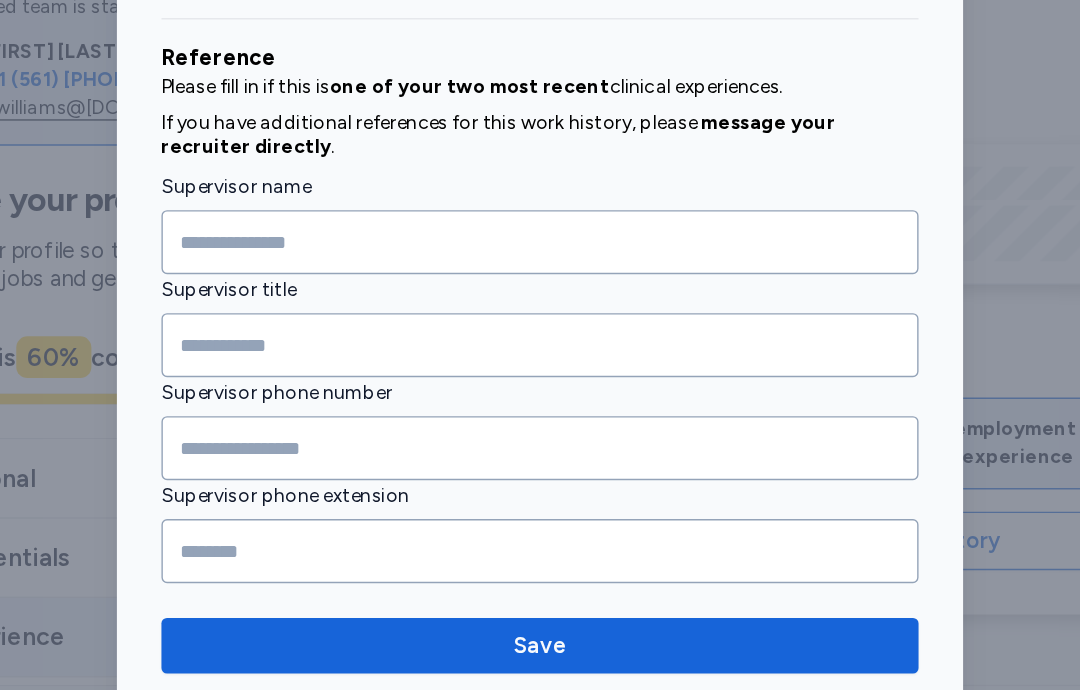 scroll, scrollTop: 1981, scrollLeft: 0, axis: vertical 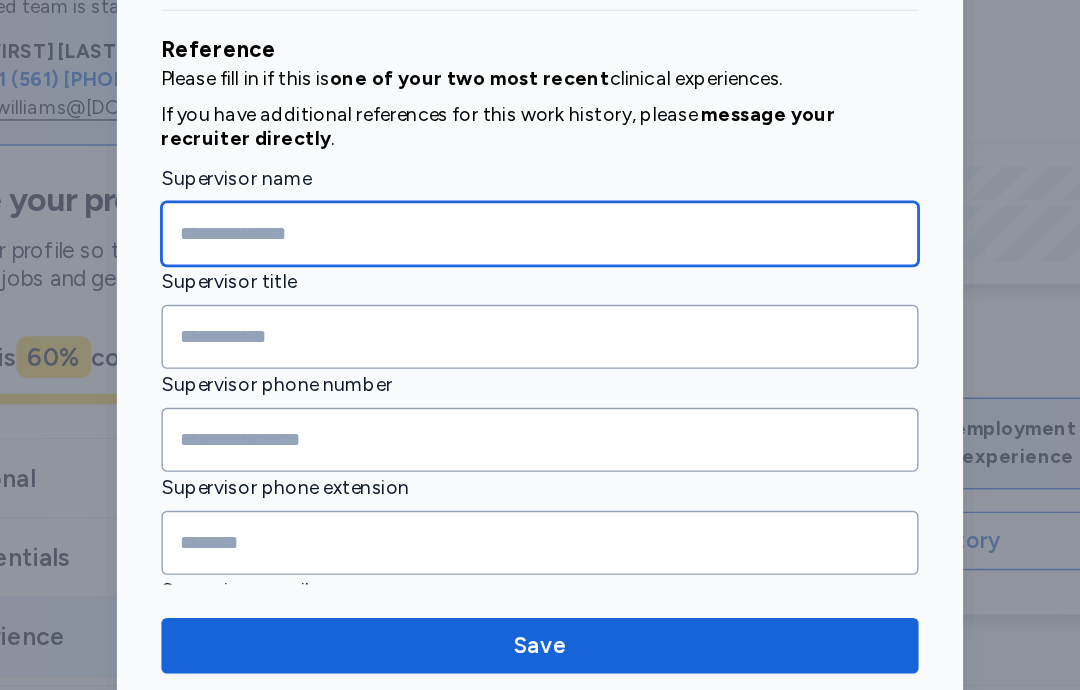 click at bounding box center [540, 334] 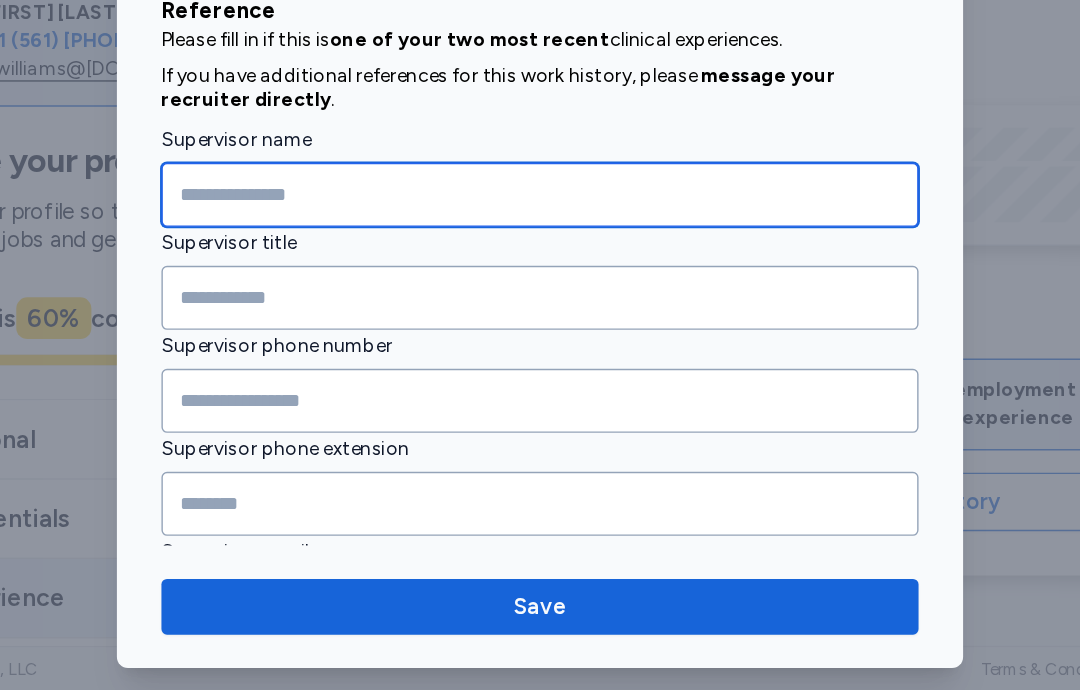click at bounding box center (540, 334) 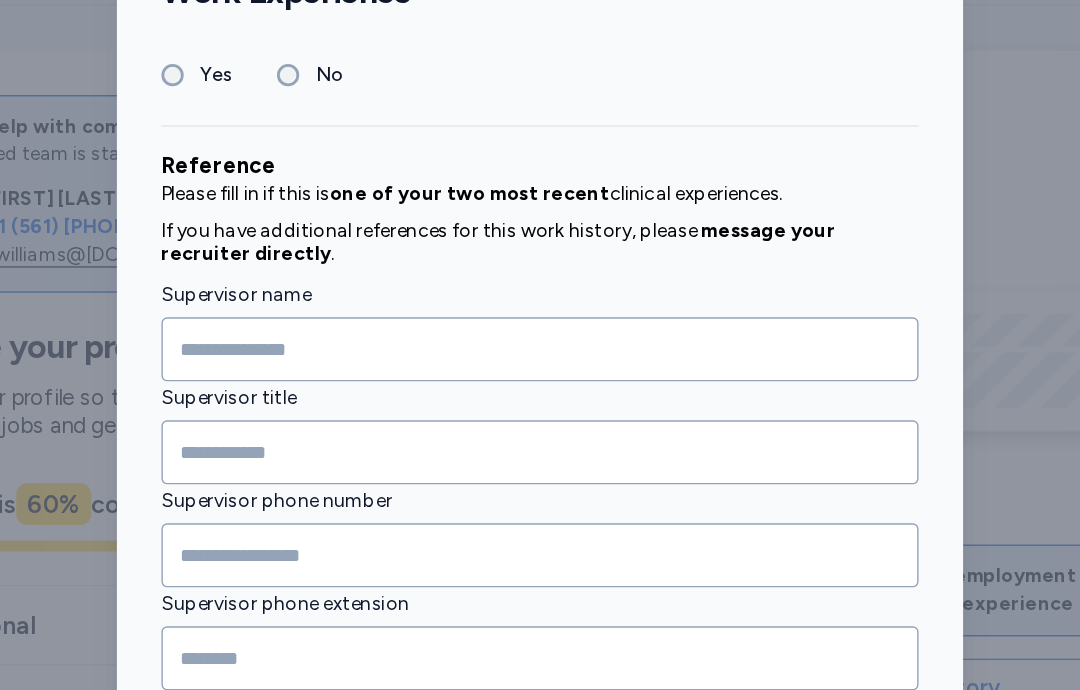 scroll, scrollTop: 2002, scrollLeft: 0, axis: vertical 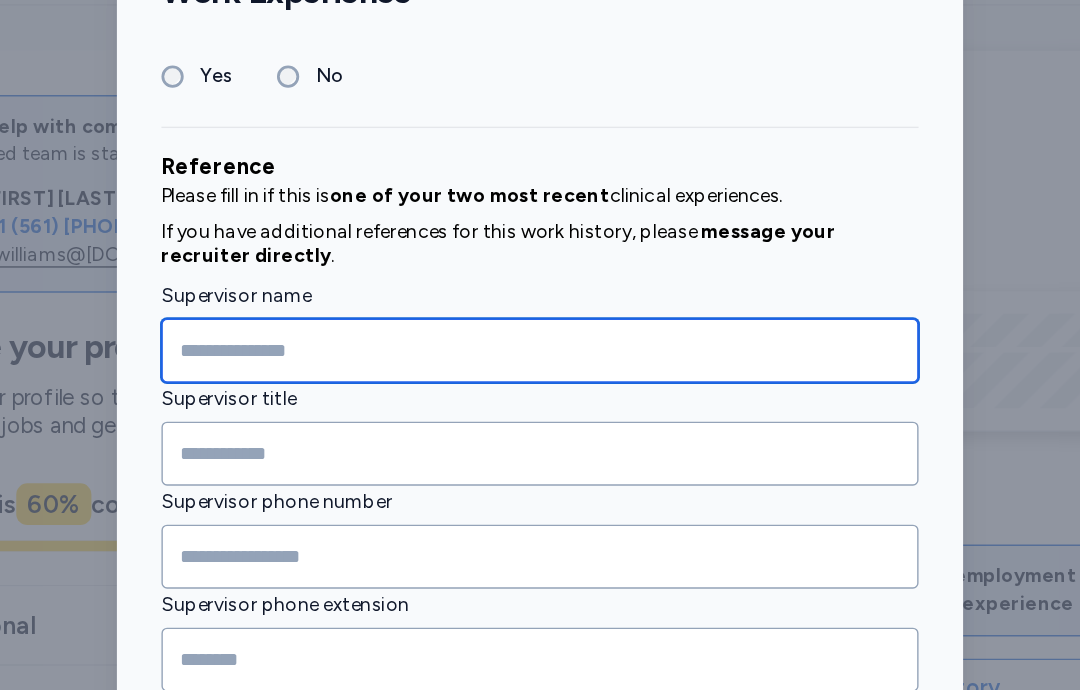 click at bounding box center [540, 313] 